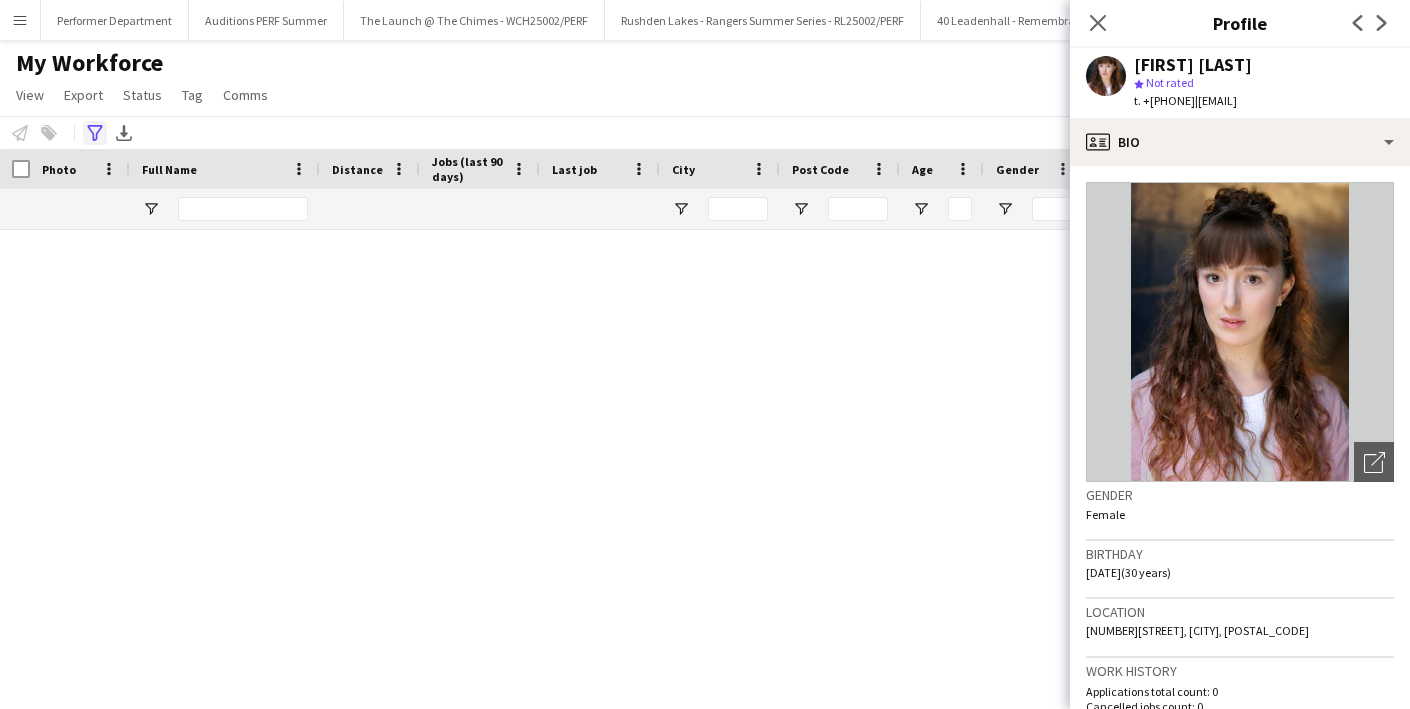 scroll, scrollTop: 0, scrollLeft: 0, axis: both 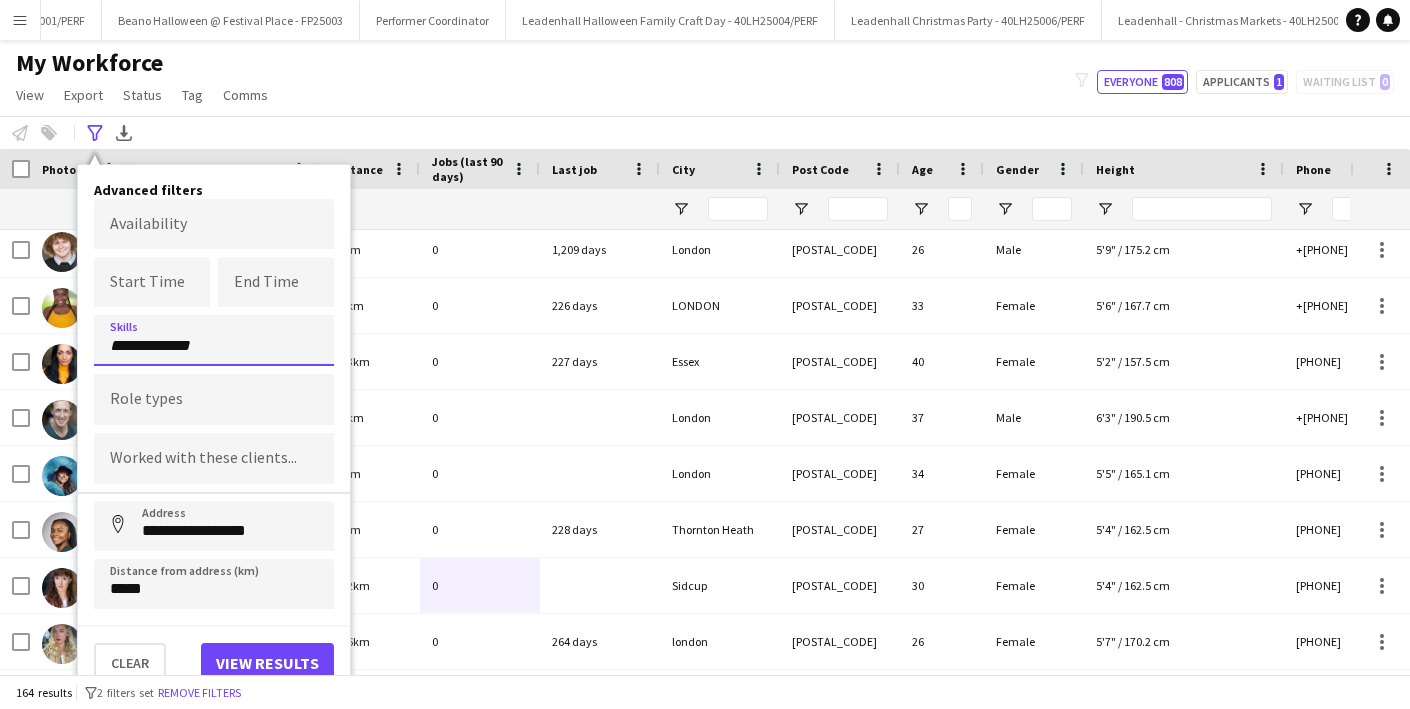 drag, startPoint x: 222, startPoint y: 341, endPoint x: 45, endPoint y: 336, distance: 177.0706 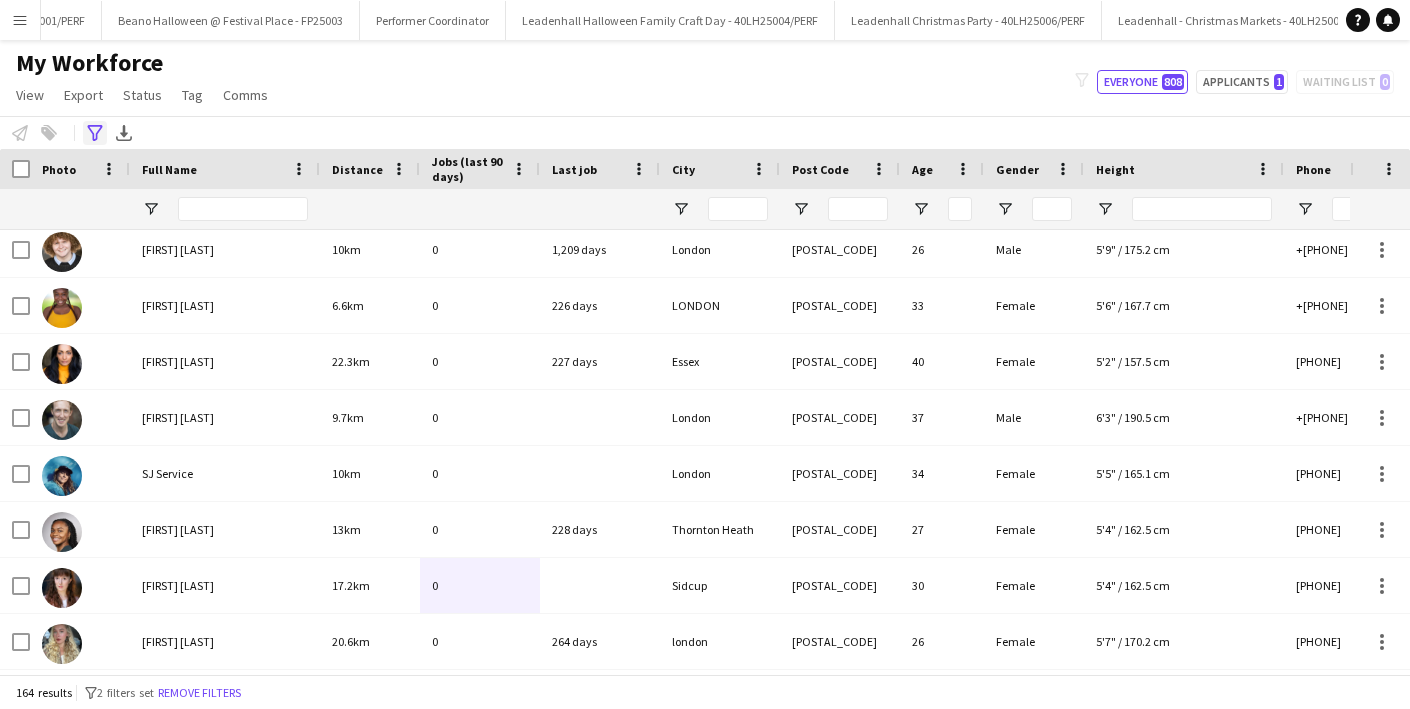 click 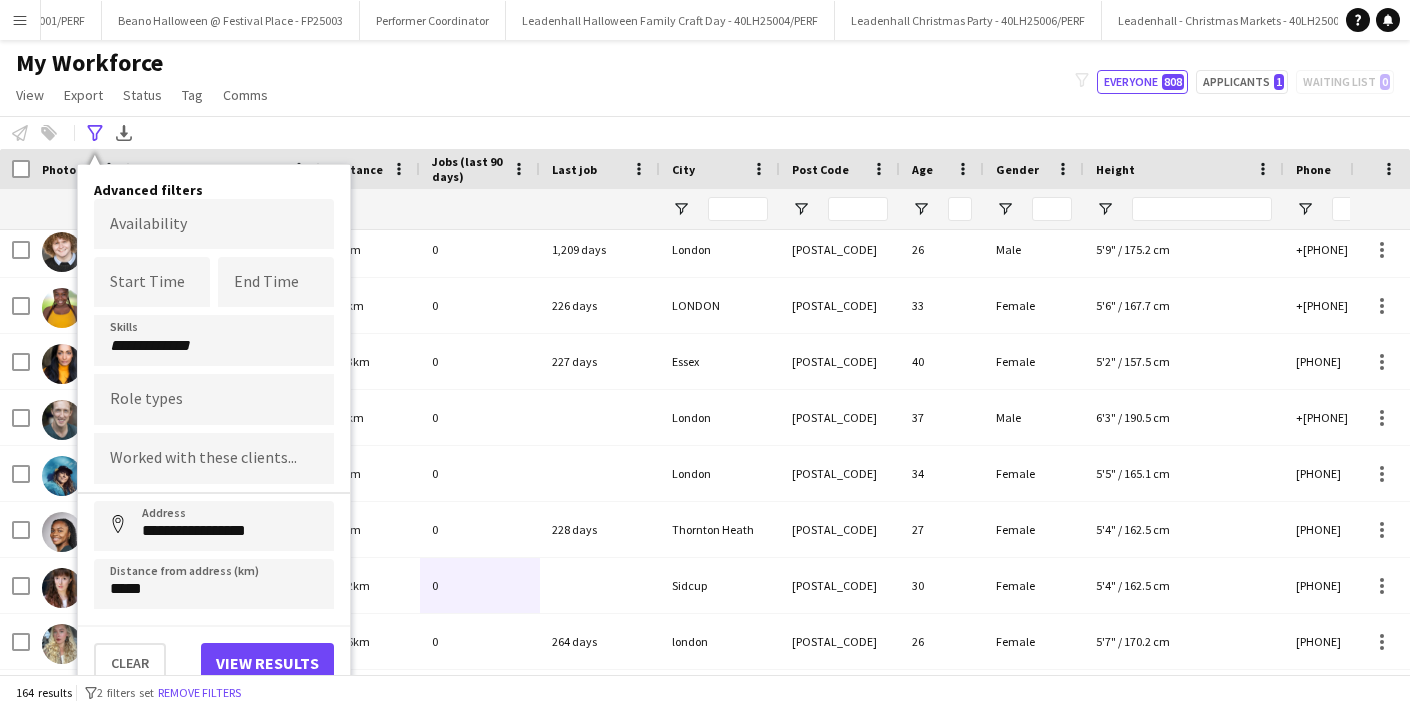 click on "**********" at bounding box center [214, 340] 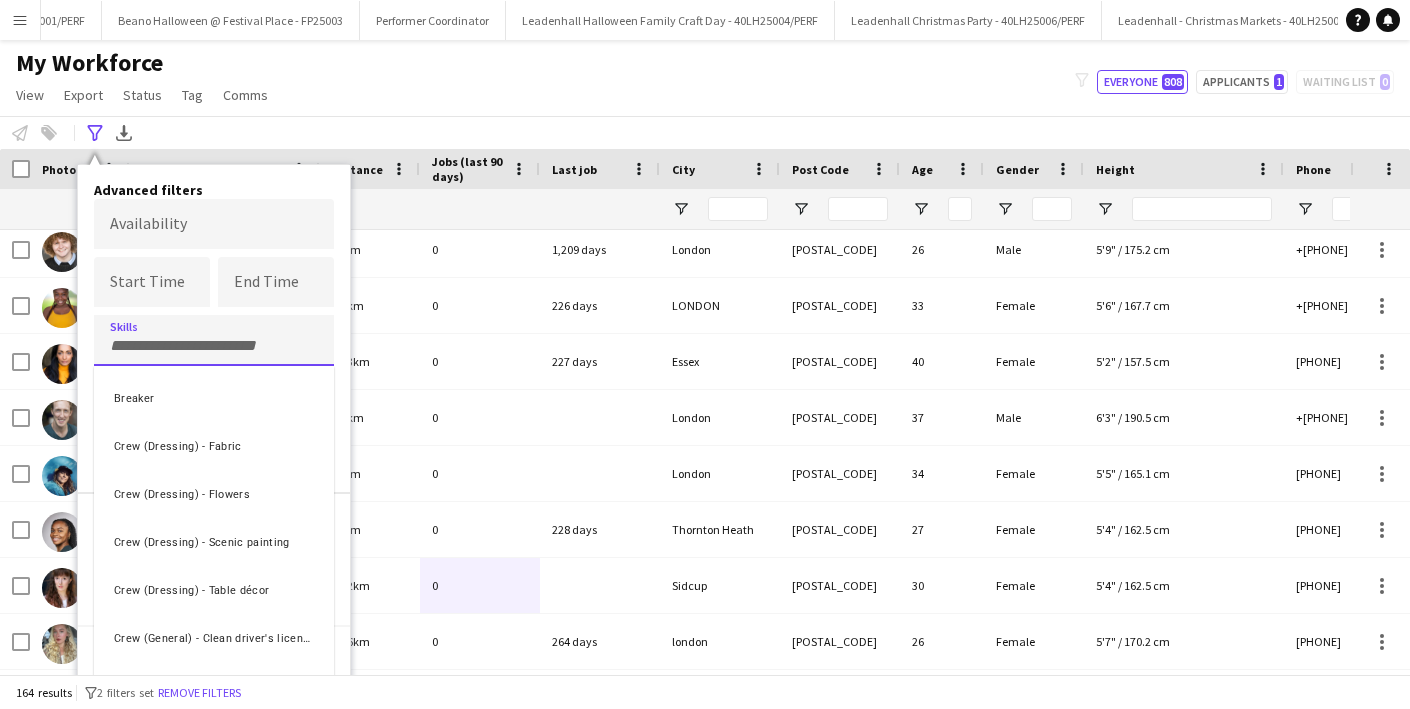 type 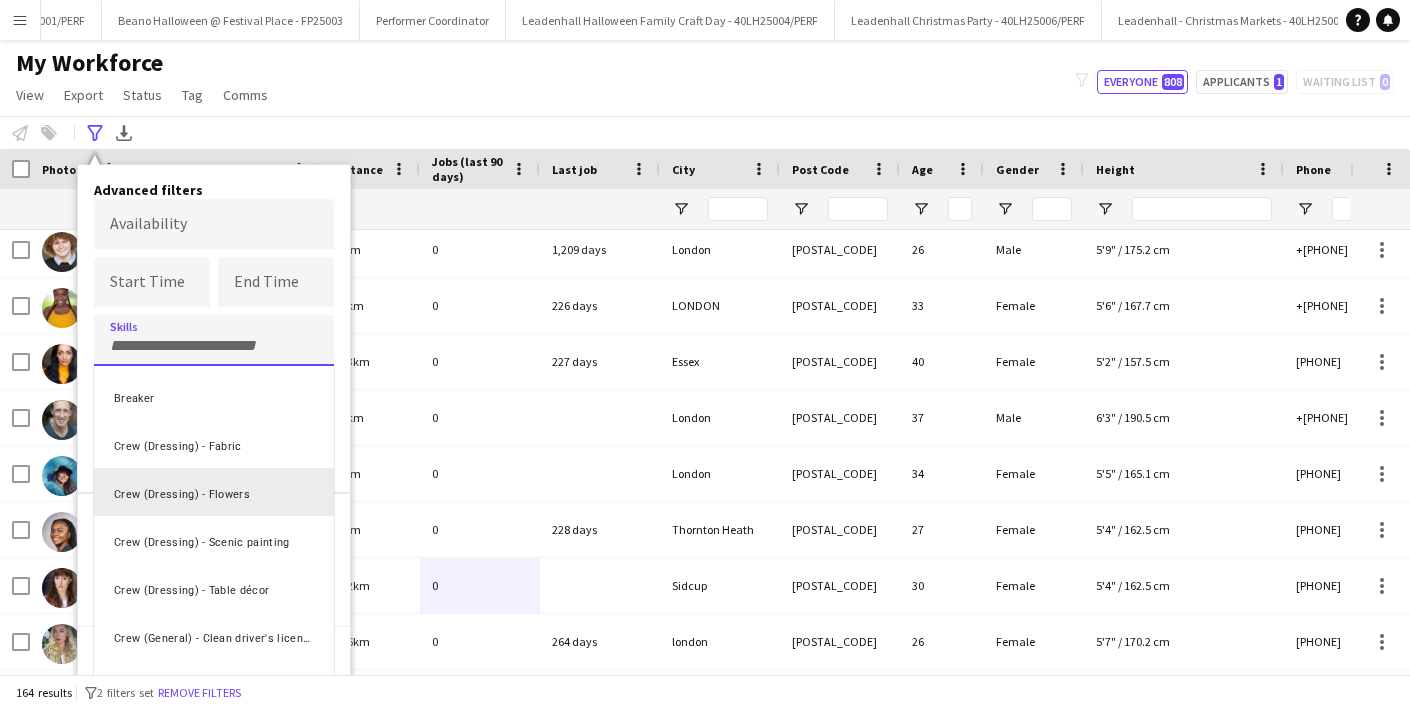 click at bounding box center [705, 354] 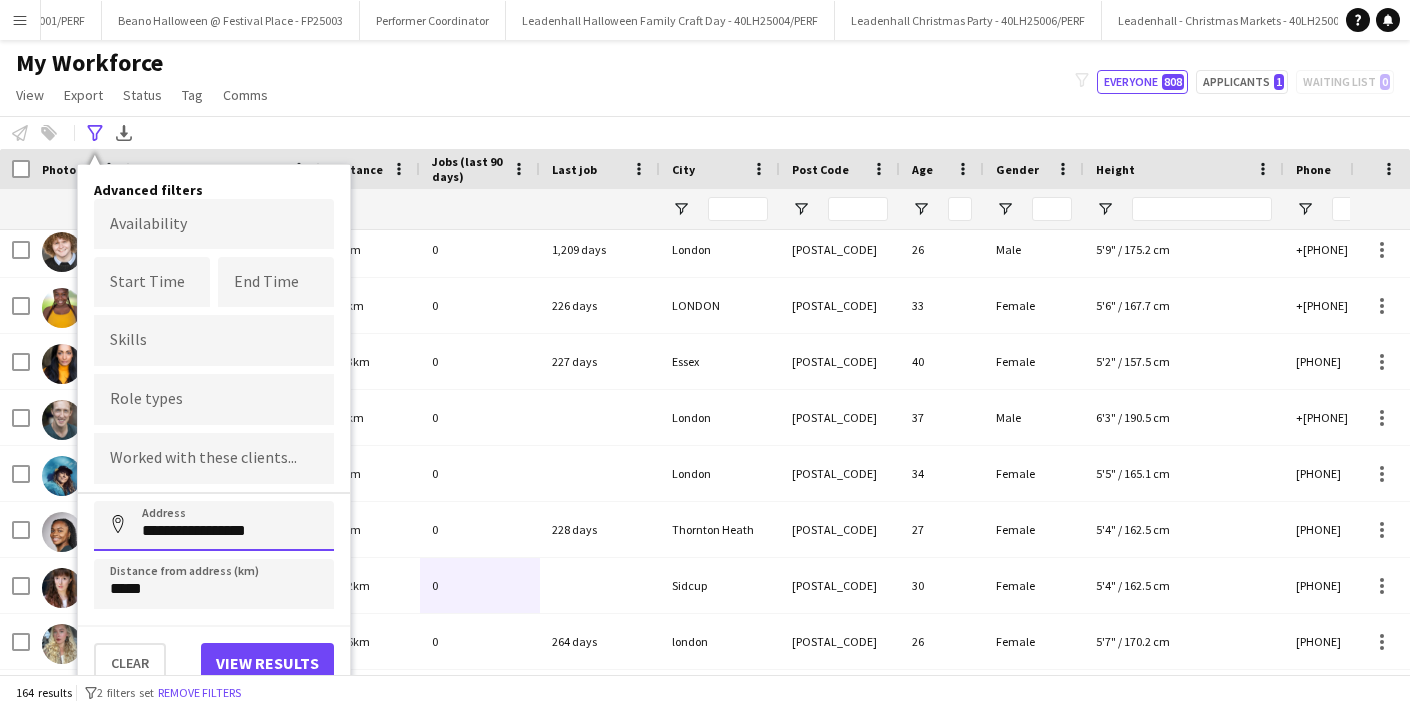 click on "**********" at bounding box center [214, 526] 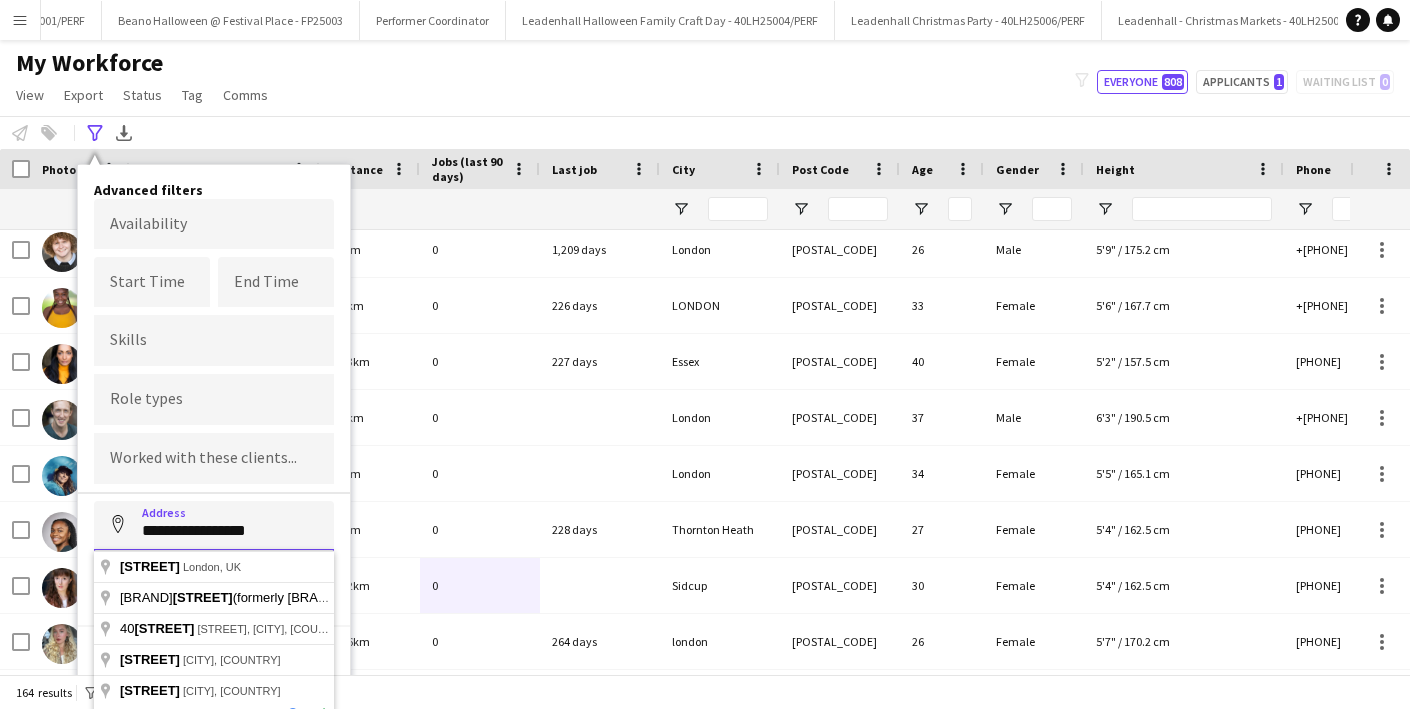 drag, startPoint x: 292, startPoint y: 536, endPoint x: 152, endPoint y: 528, distance: 140.22838 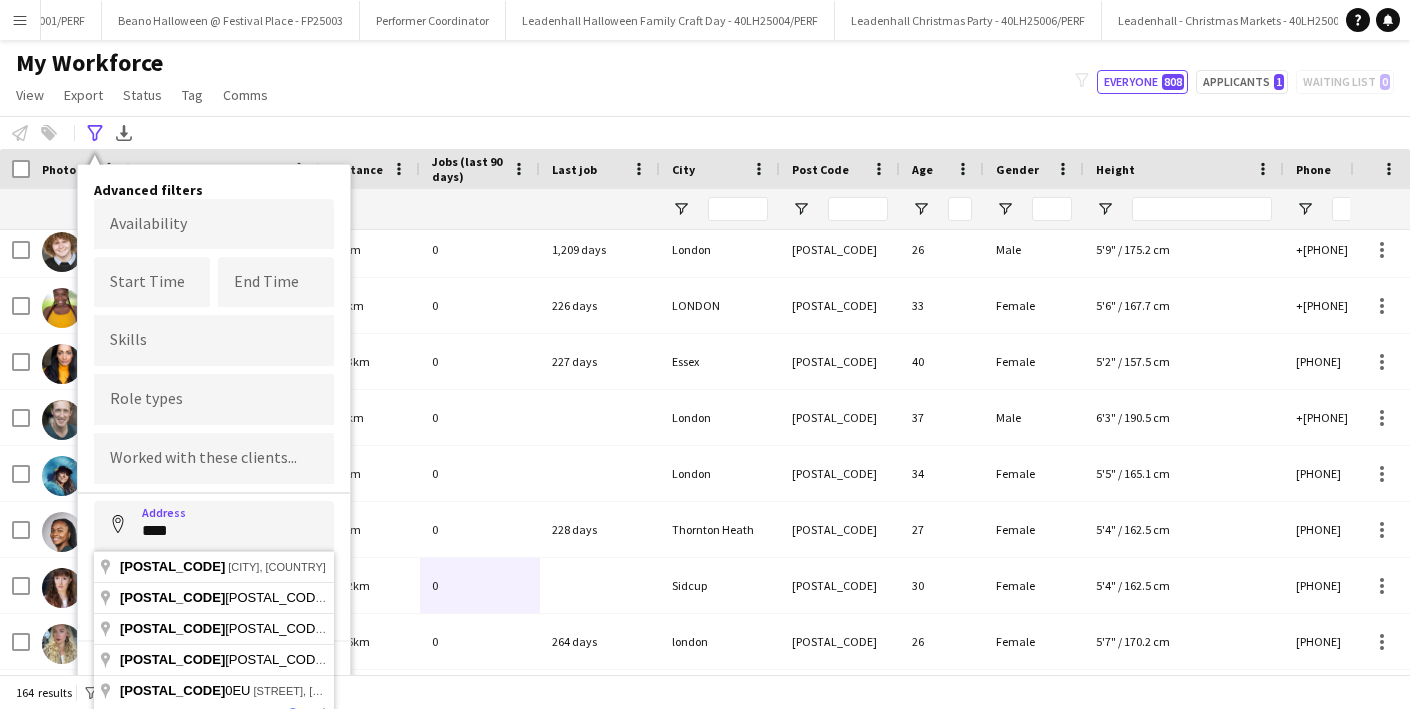 type on "**********" 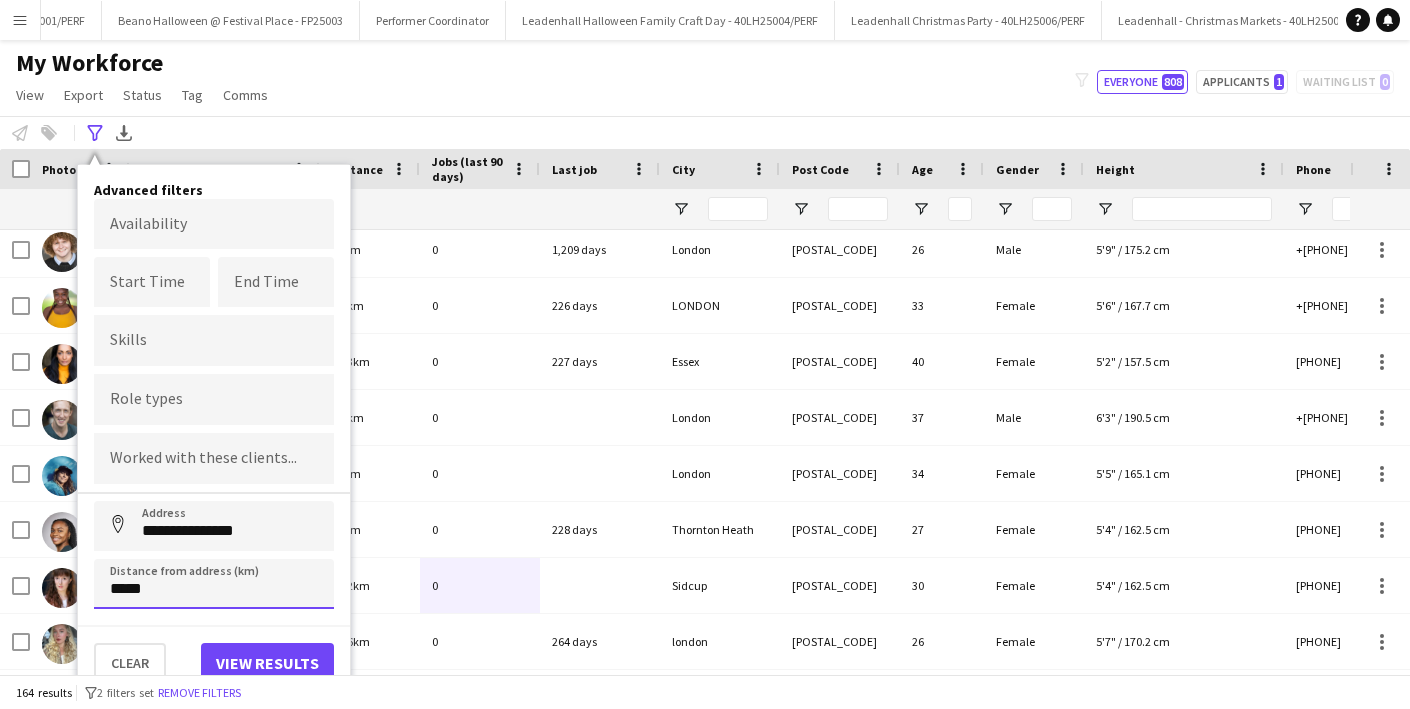 click on "*****" at bounding box center [214, 584] 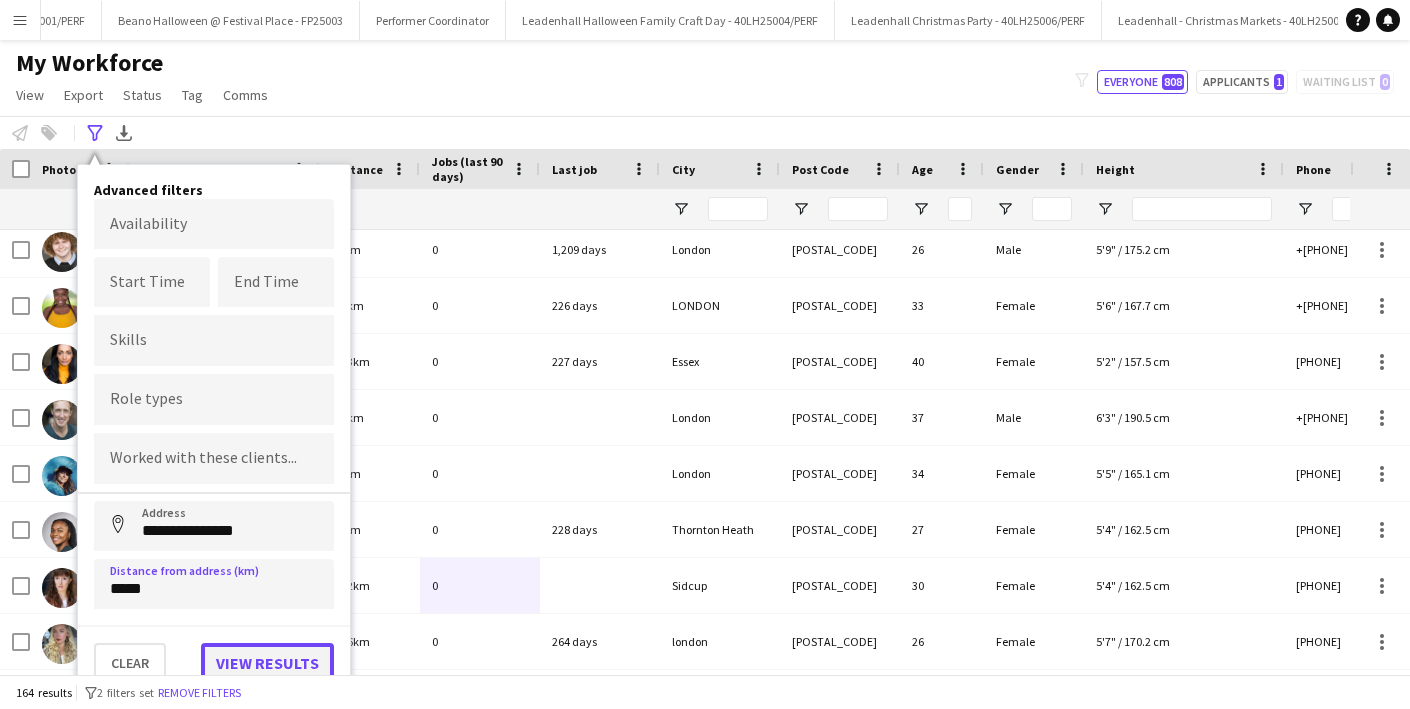click on "View results" at bounding box center (267, 663) 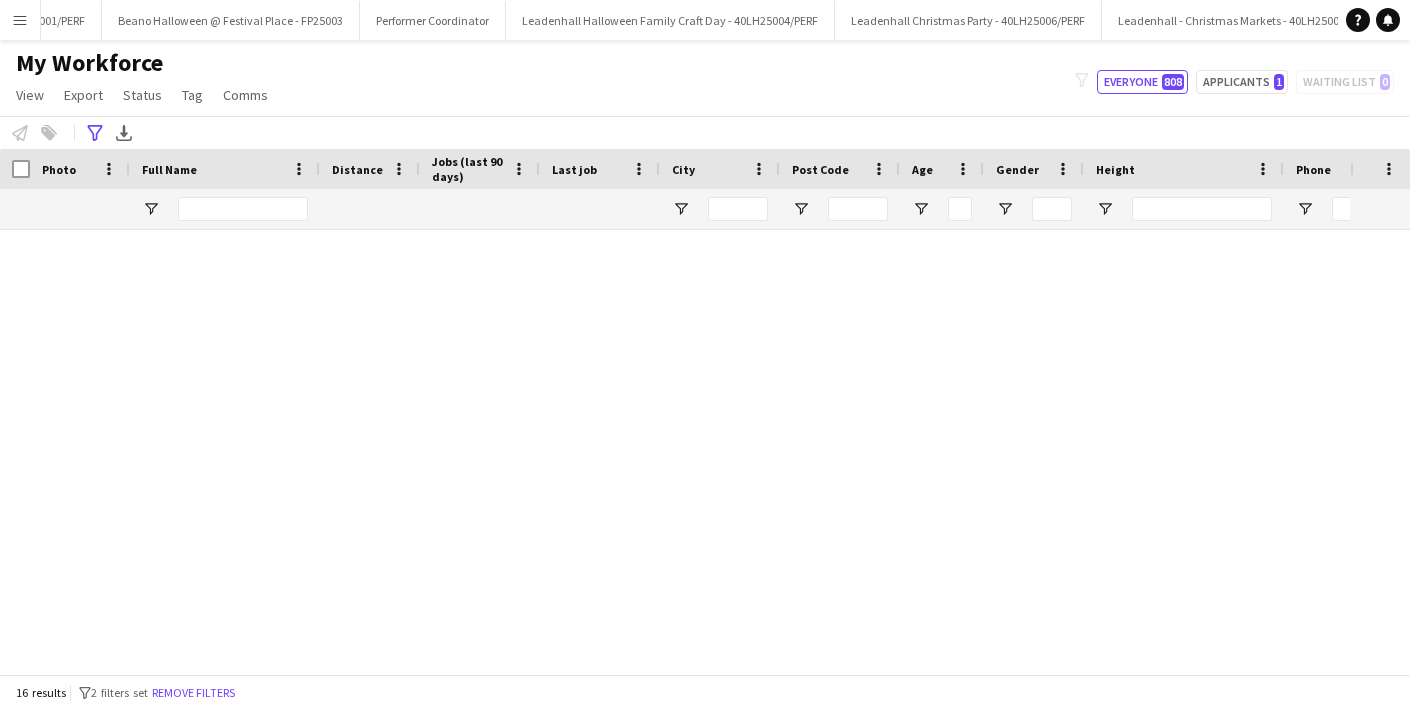 scroll, scrollTop: 452, scrollLeft: 0, axis: vertical 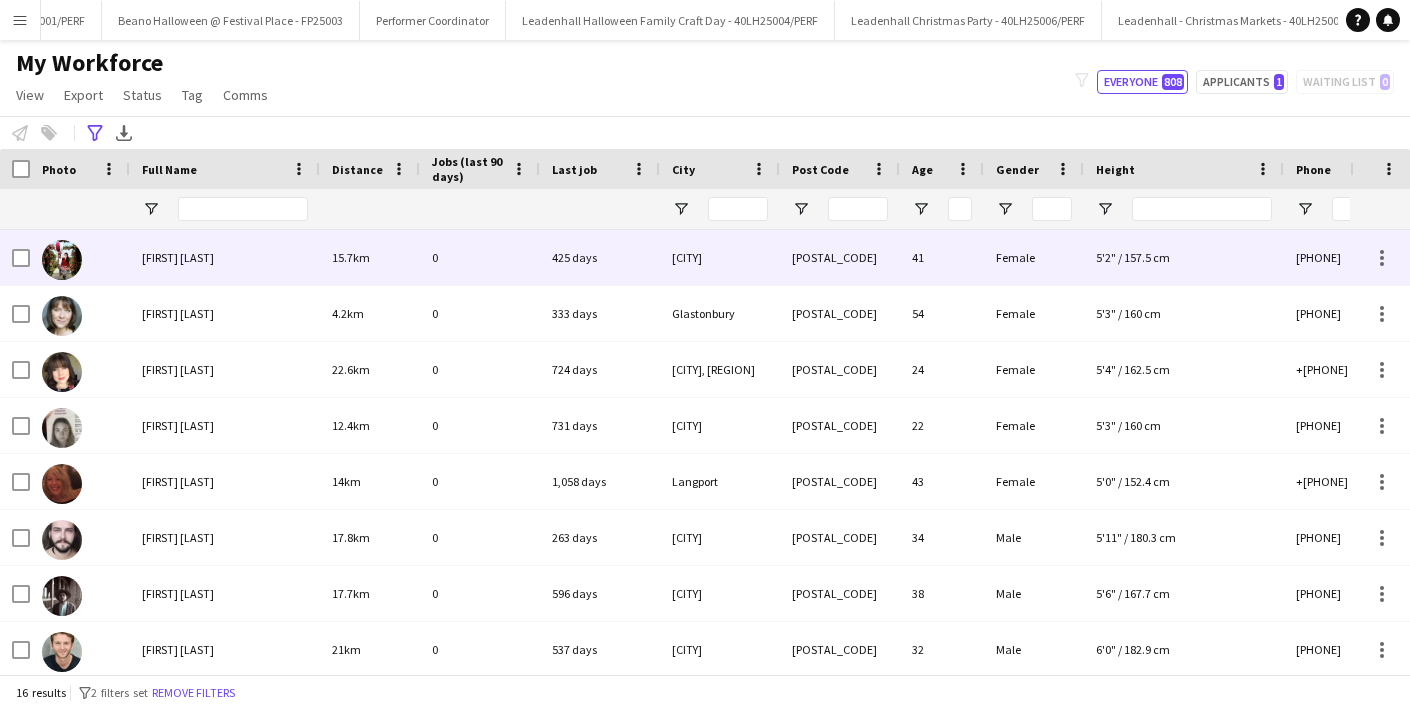 click on "[FIRST] [LAST]" at bounding box center (178, 257) 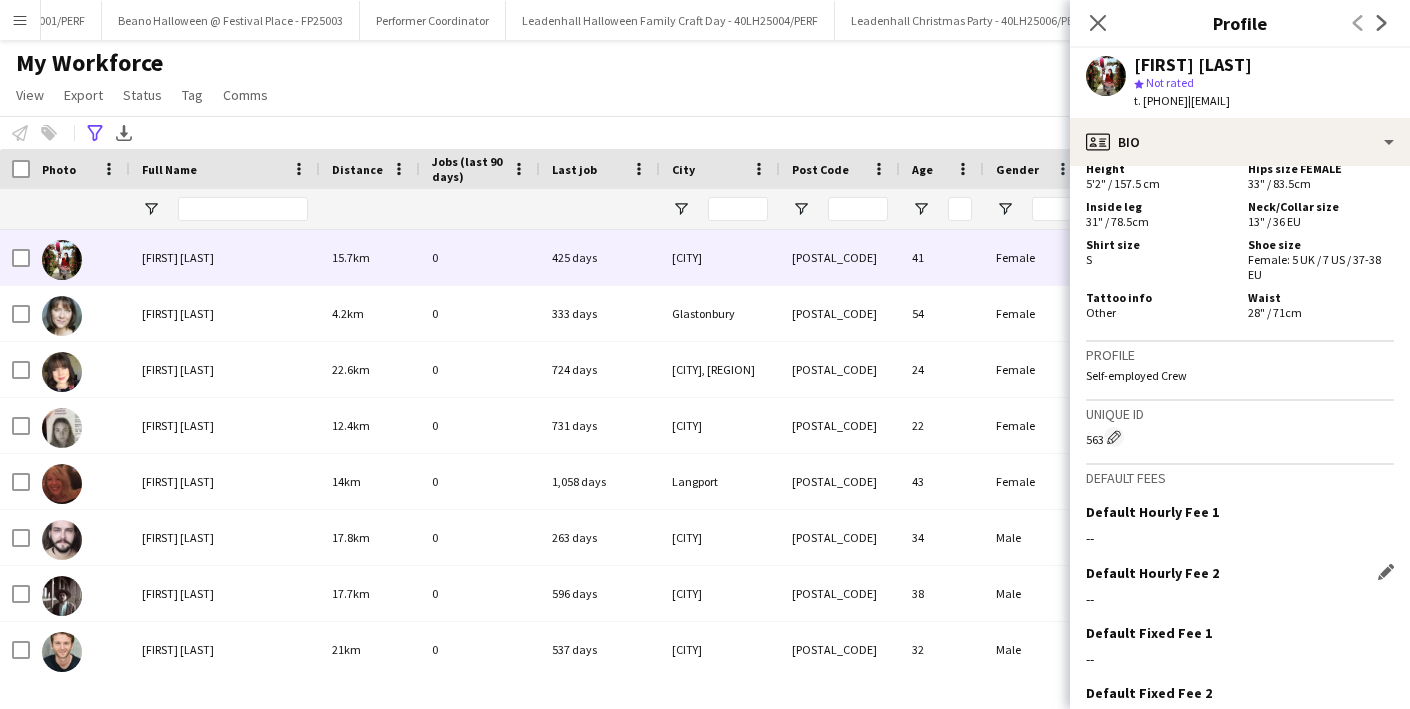 scroll, scrollTop: 1232, scrollLeft: 0, axis: vertical 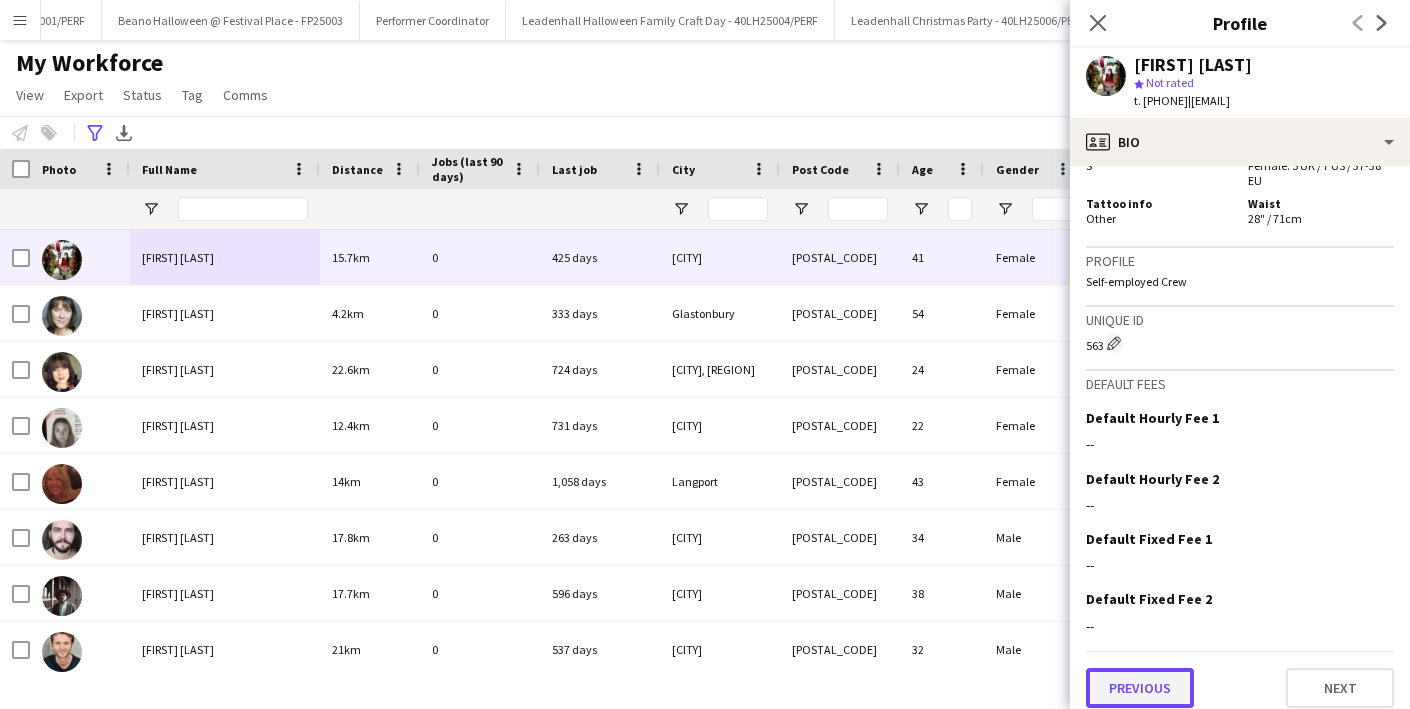 click on "Previous" 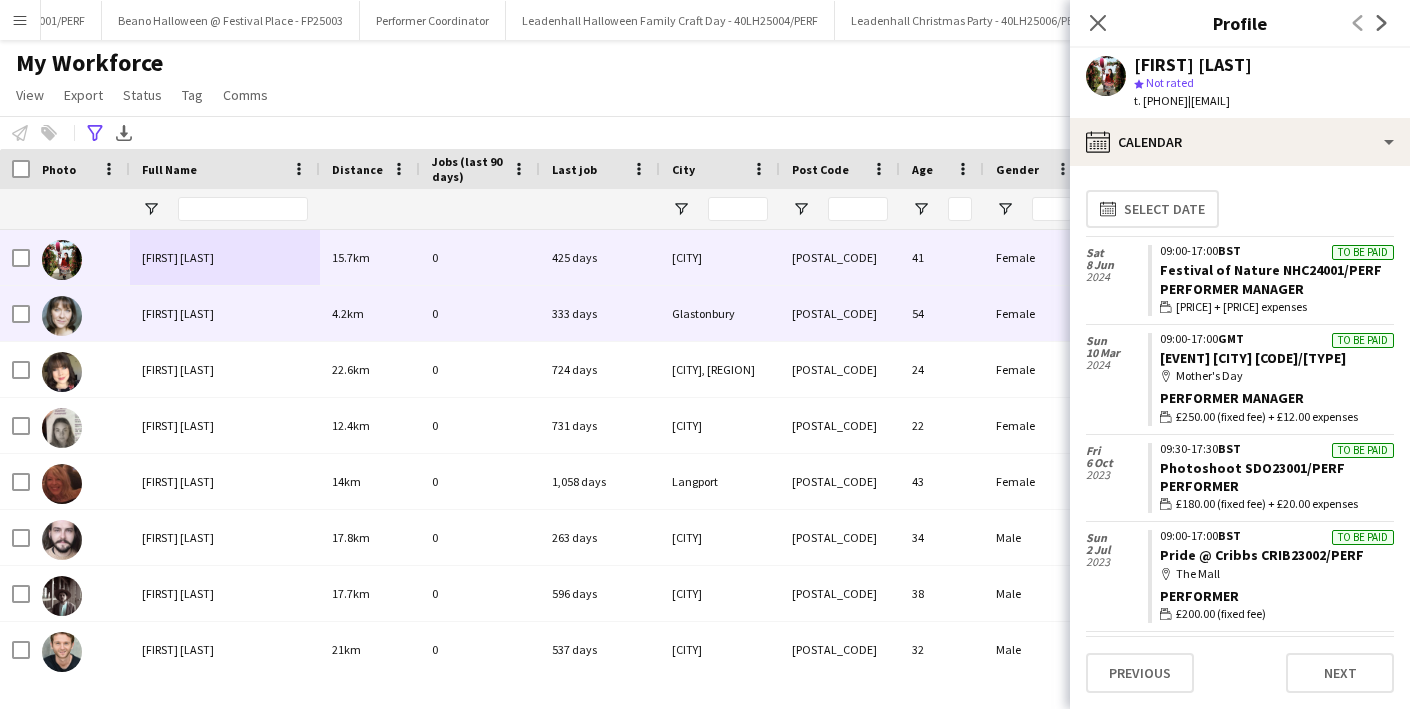 click on "[FIRST] [LAST]" at bounding box center (178, 313) 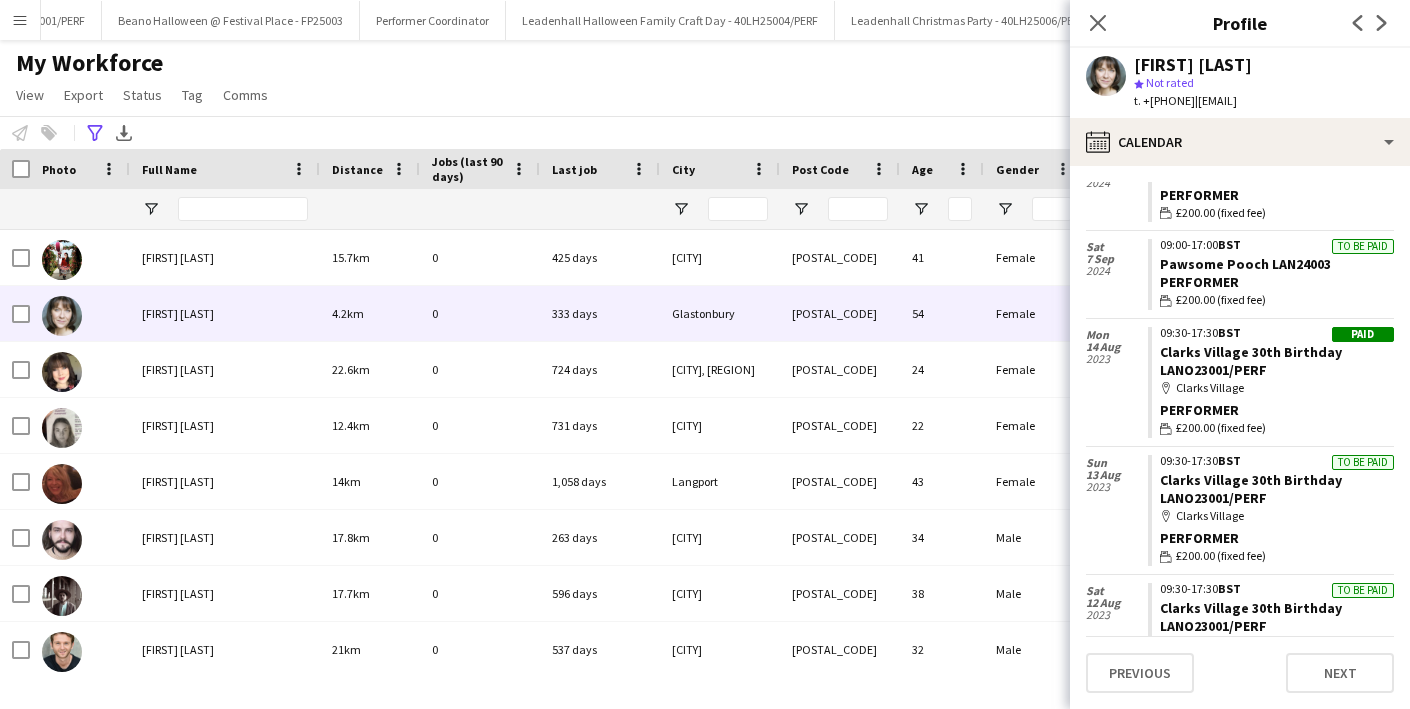 scroll, scrollTop: 0, scrollLeft: 0, axis: both 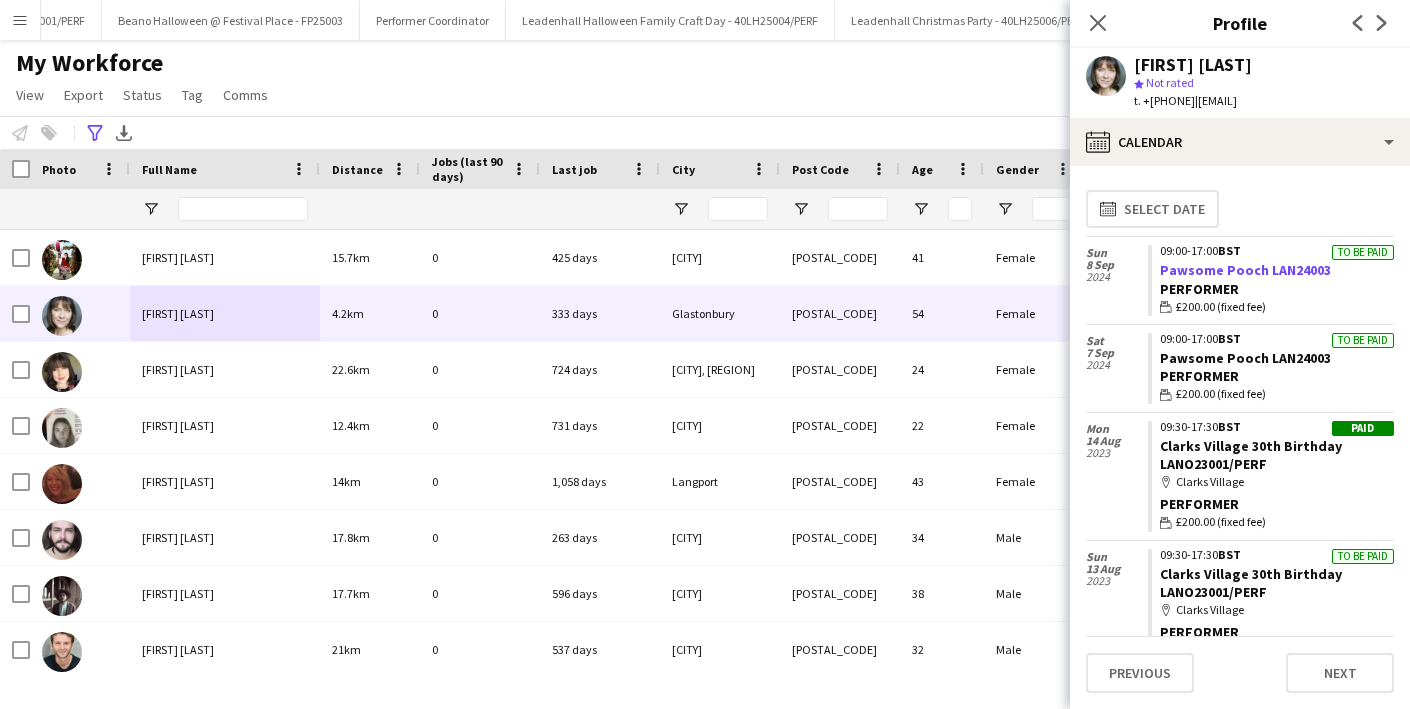 click on "Pawsome Pooch LAN24003" 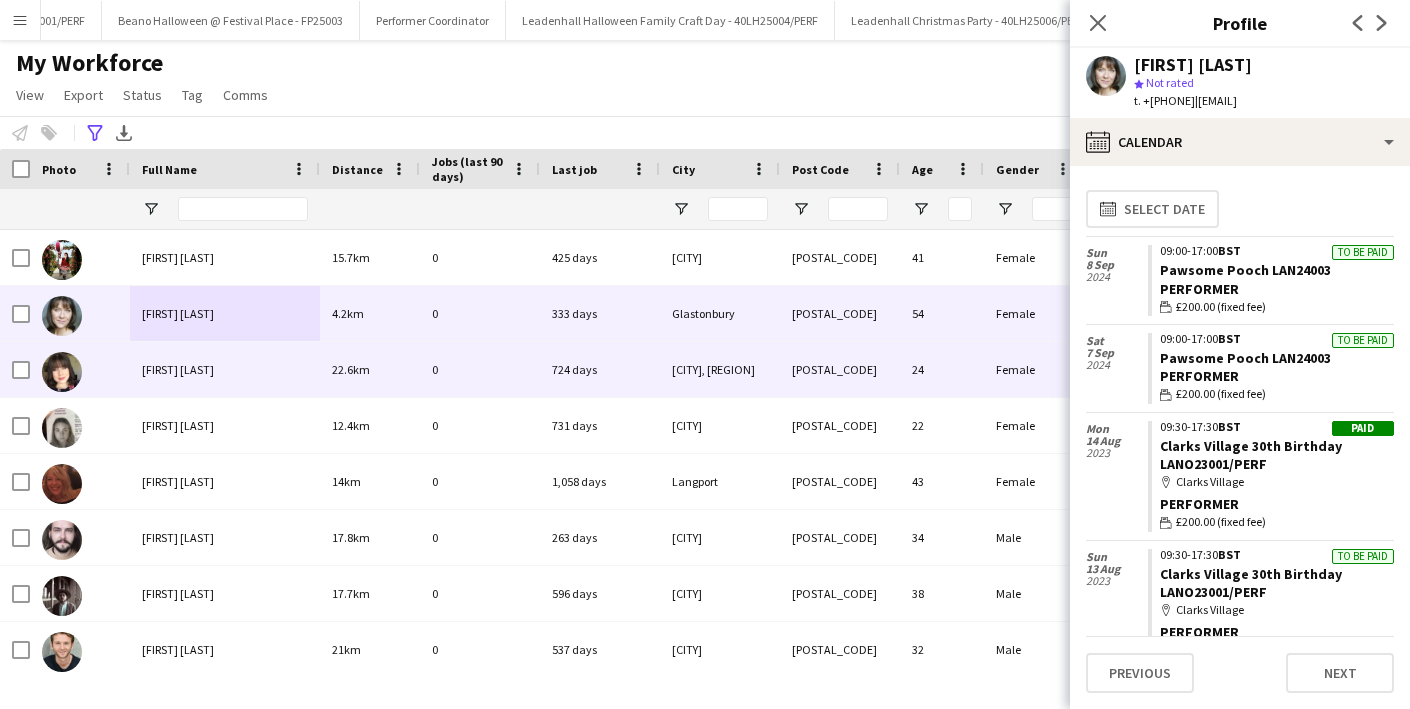 click on "[FIRST] [LAST]" at bounding box center (178, 369) 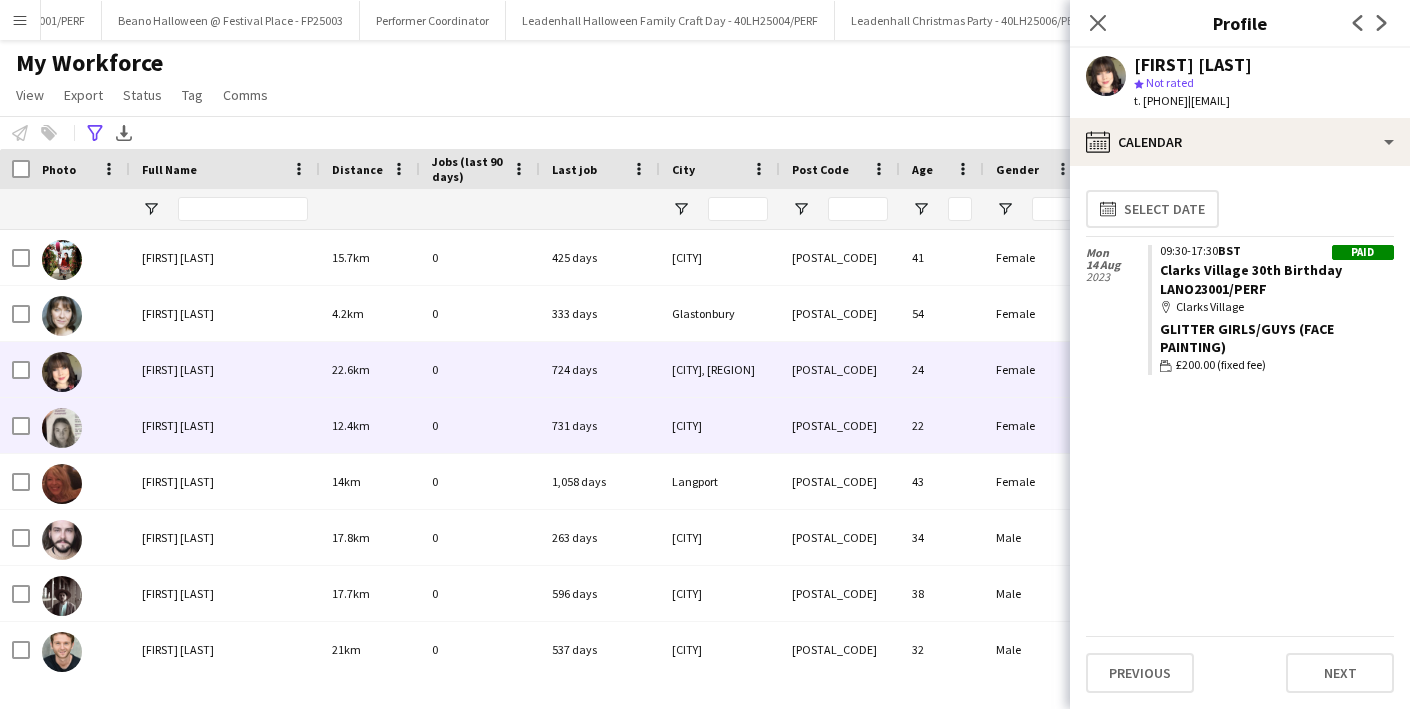 click on "[FIRST] [LAST]" at bounding box center (178, 425) 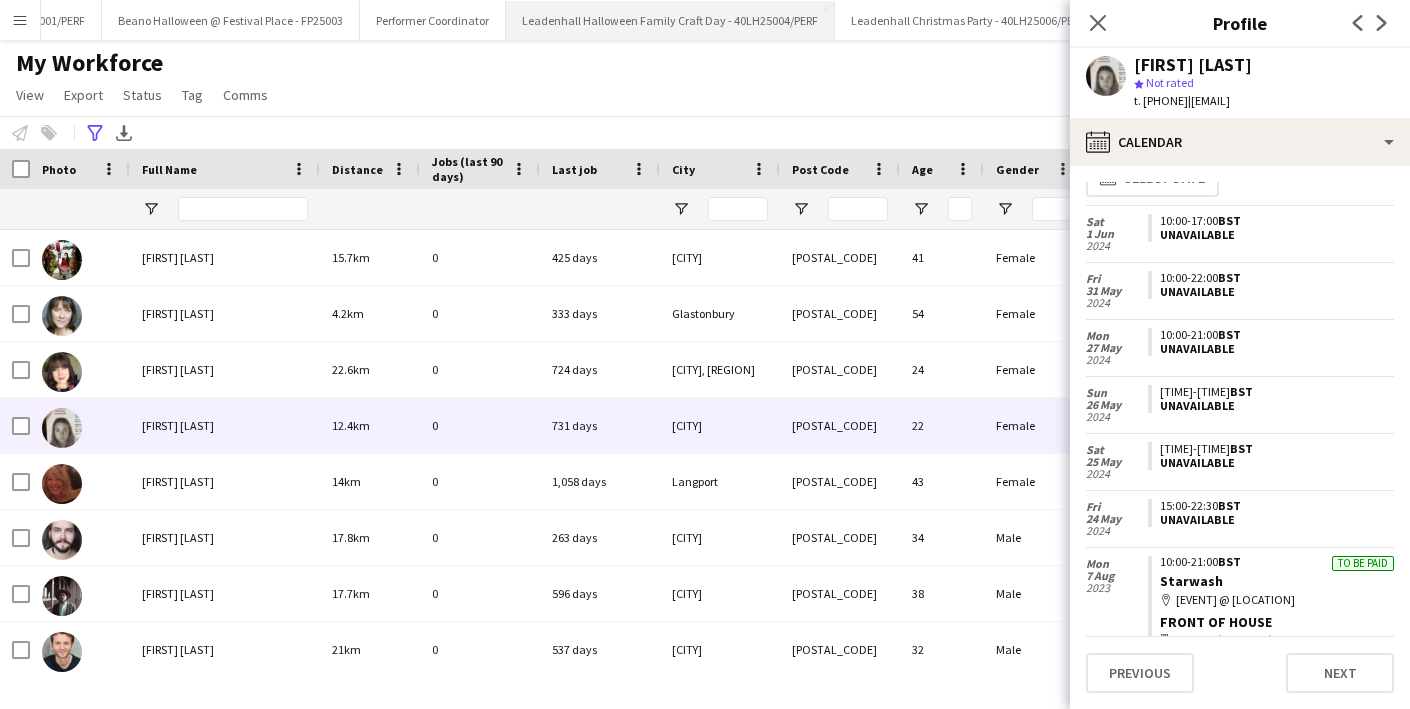 scroll, scrollTop: 0, scrollLeft: 0, axis: both 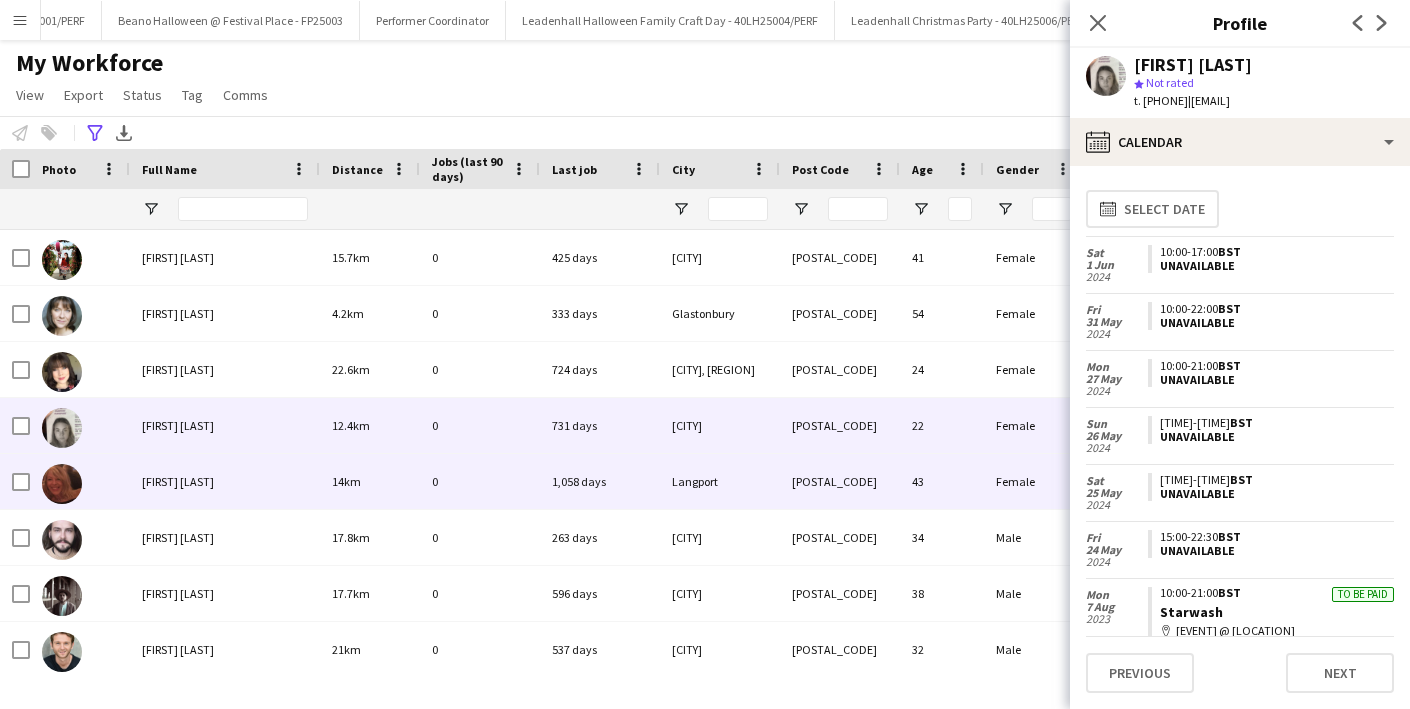click on "[FIRST] [LAST]" at bounding box center [178, 481] 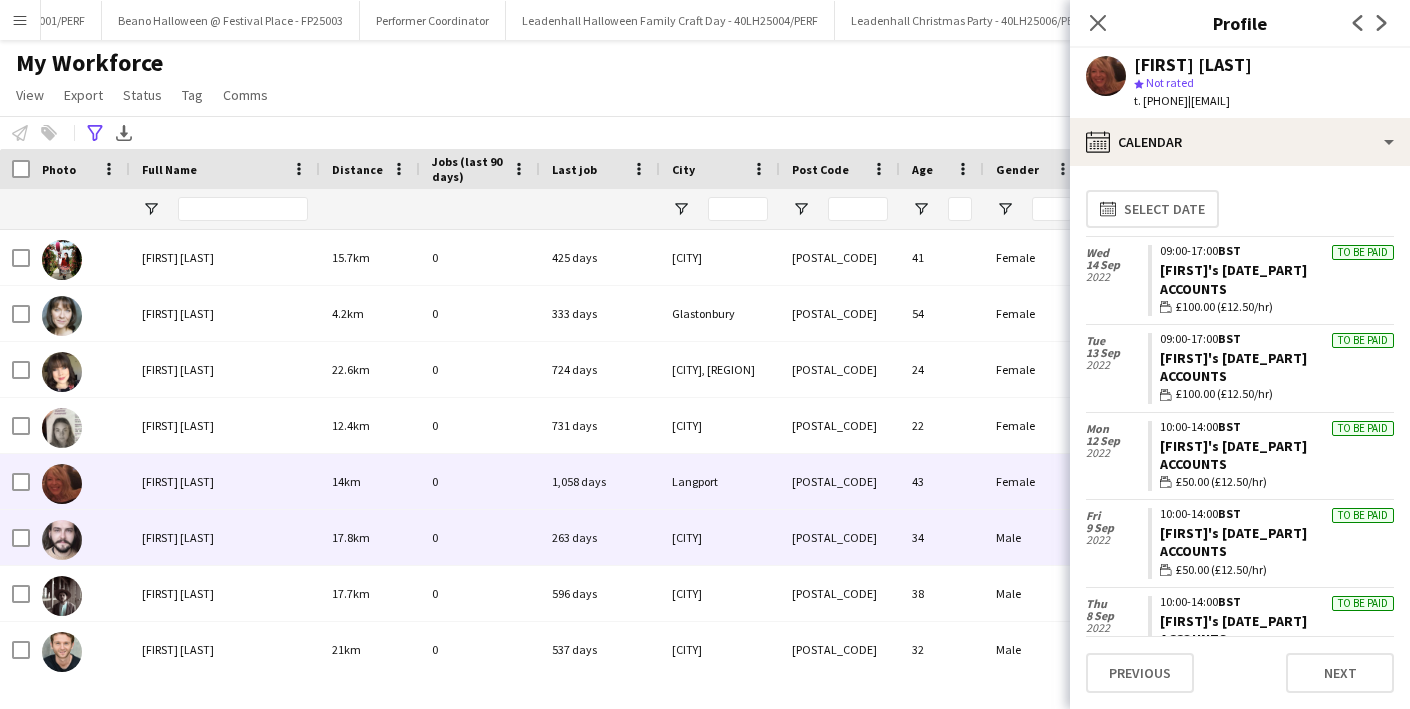 click on "[FIRST] [LAST]" at bounding box center [178, 537] 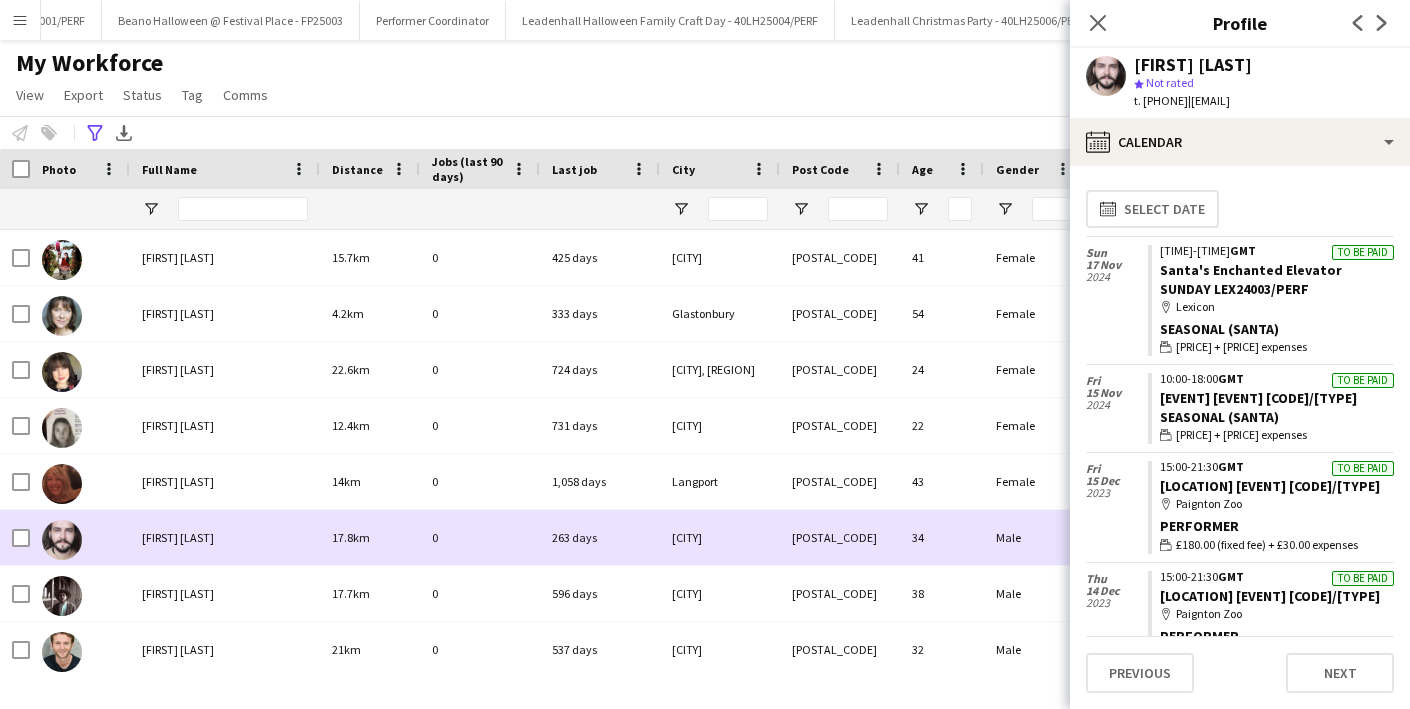 scroll, scrollTop: 113, scrollLeft: 0, axis: vertical 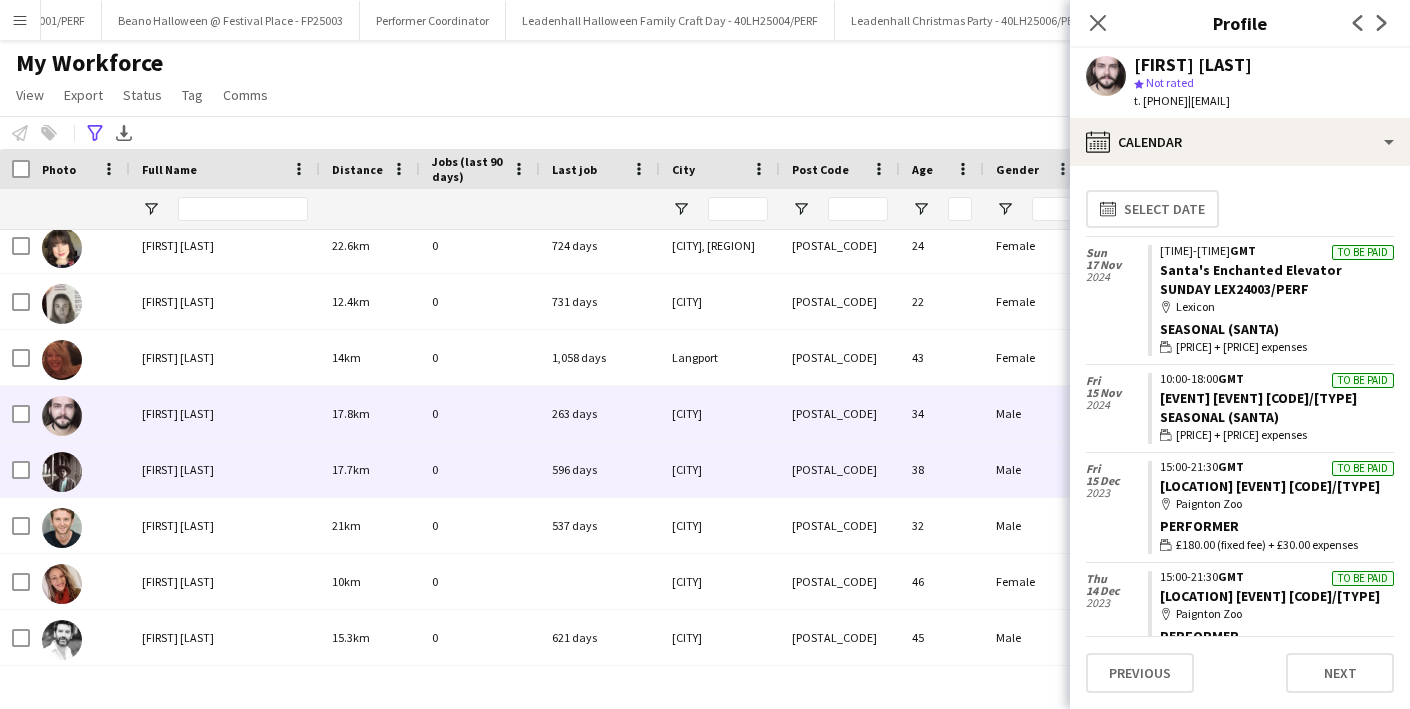 click on "[FIRST] [LAST]" at bounding box center [178, 469] 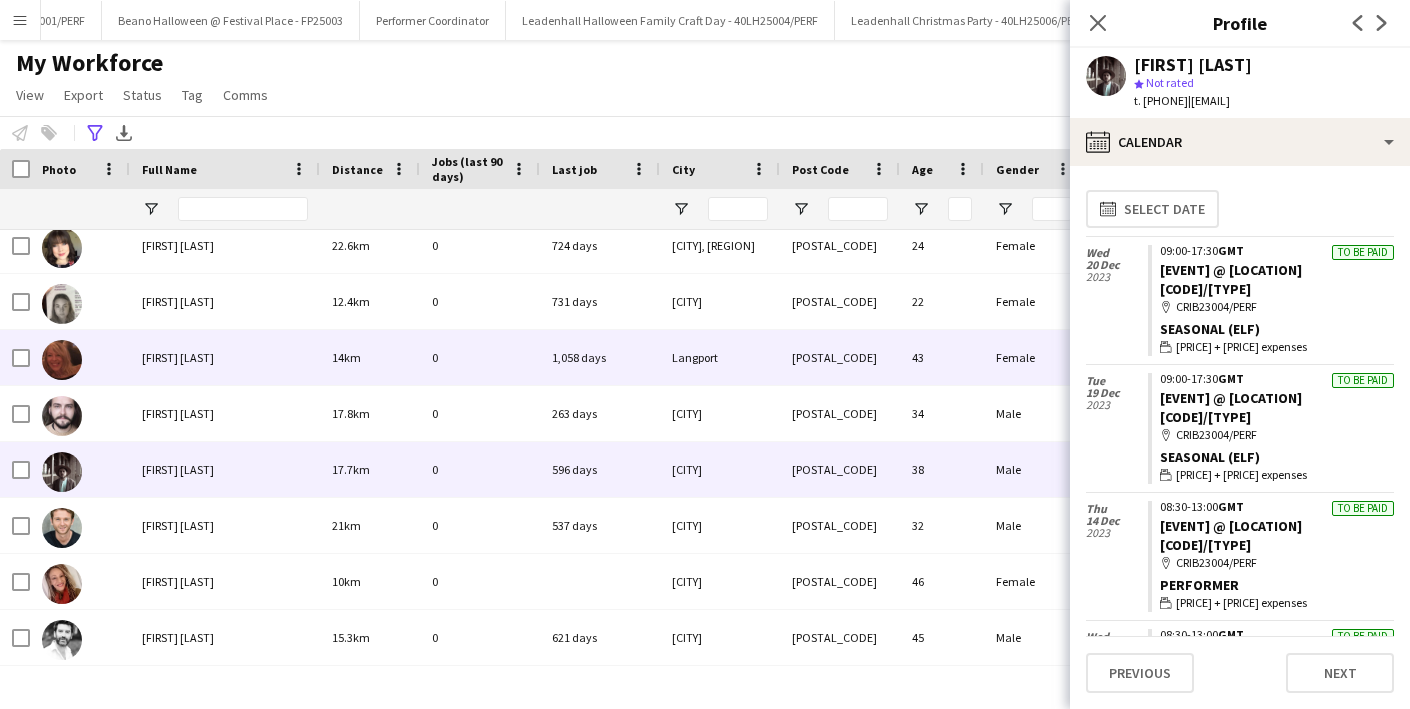 scroll, scrollTop: 236, scrollLeft: 0, axis: vertical 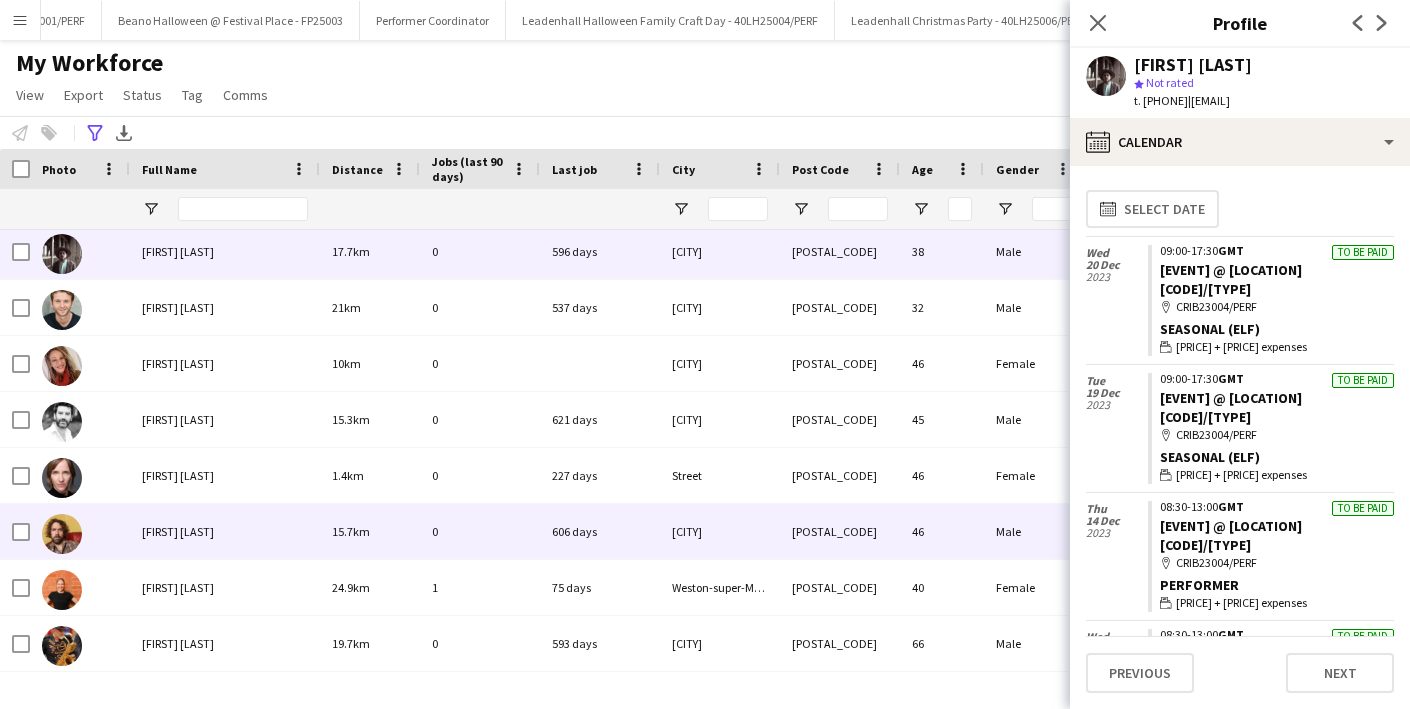click on "[FIRST] [LAST]" at bounding box center (178, 531) 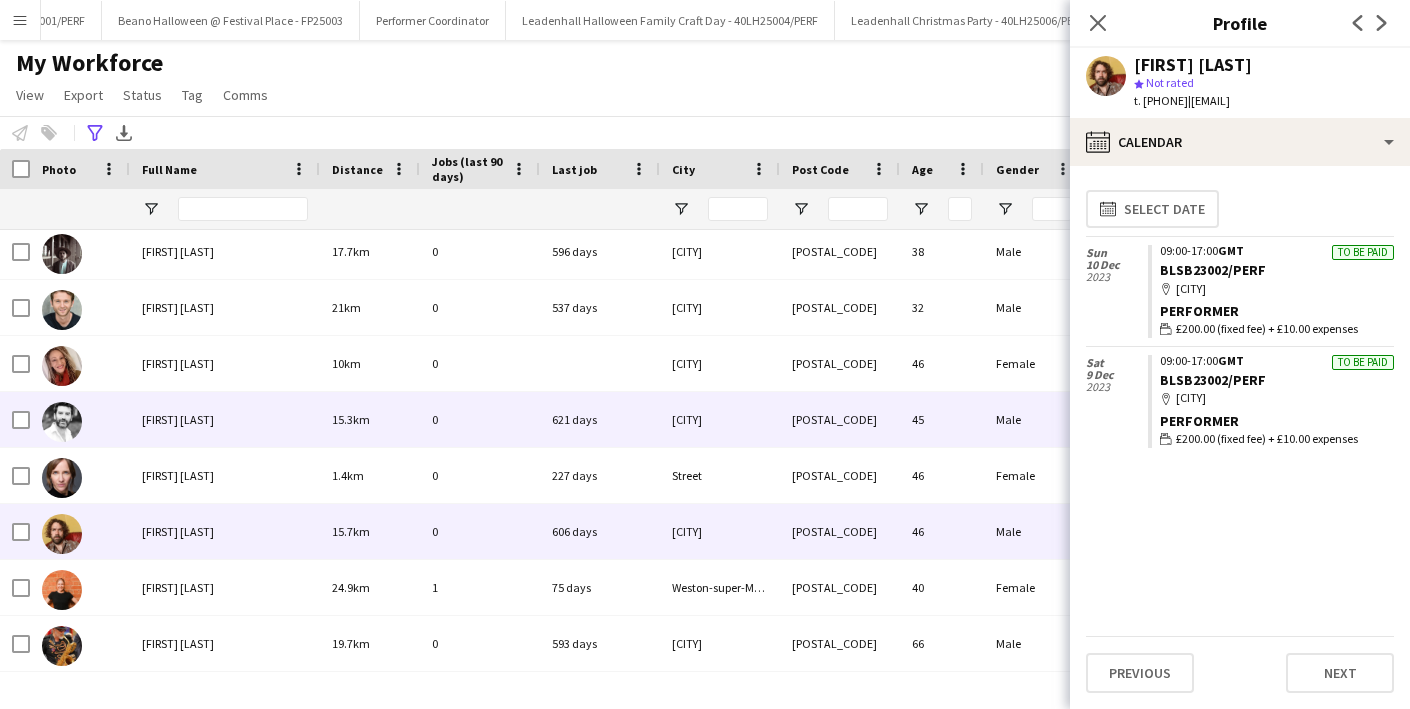 scroll, scrollTop: 406, scrollLeft: 0, axis: vertical 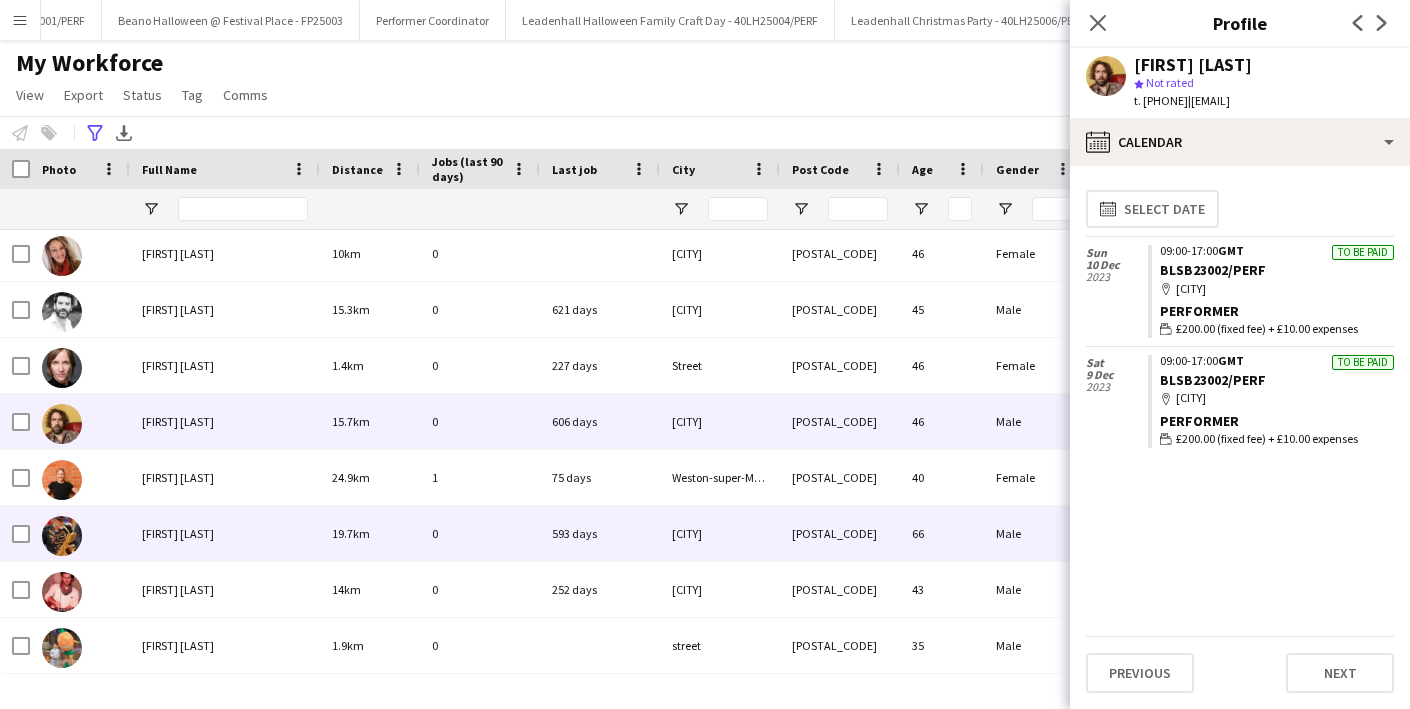 click on "[FIRST] [LAST]" at bounding box center [225, 533] 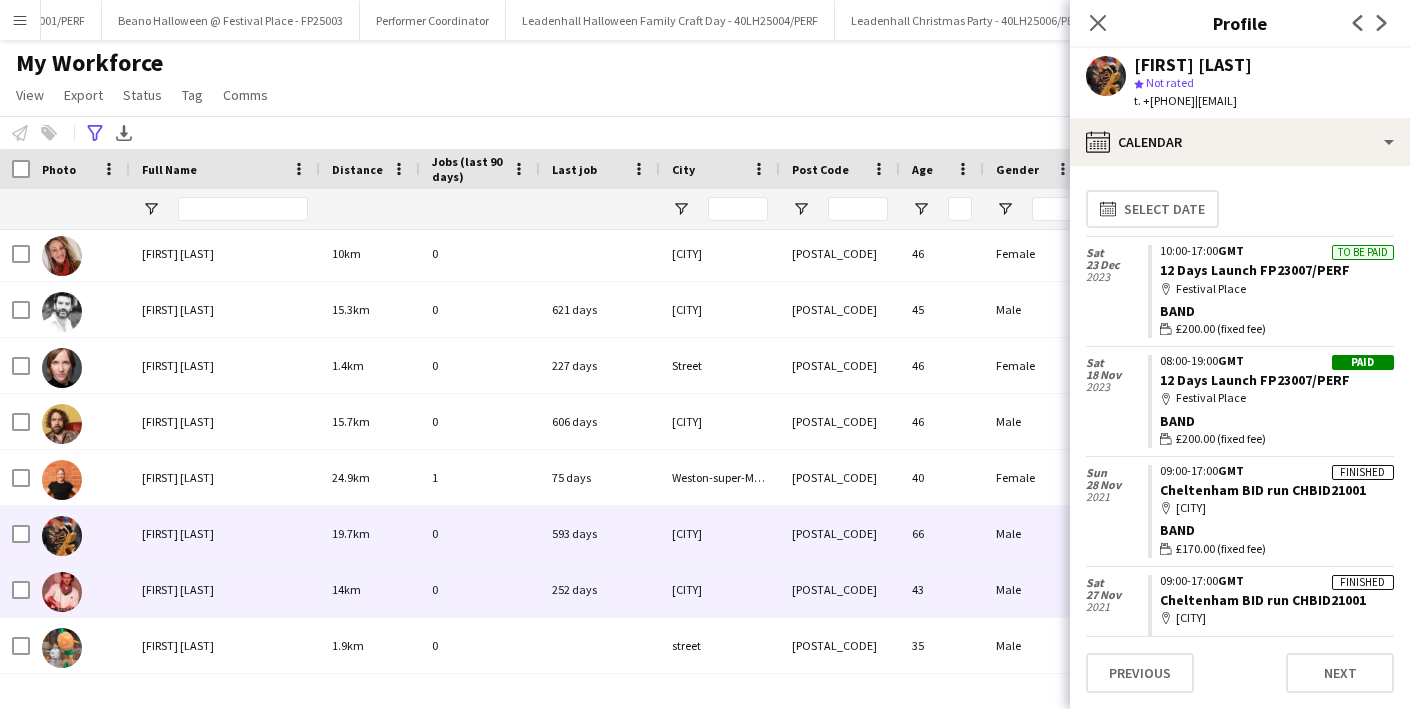 click on "[FIRST] [LAST]" at bounding box center [225, 589] 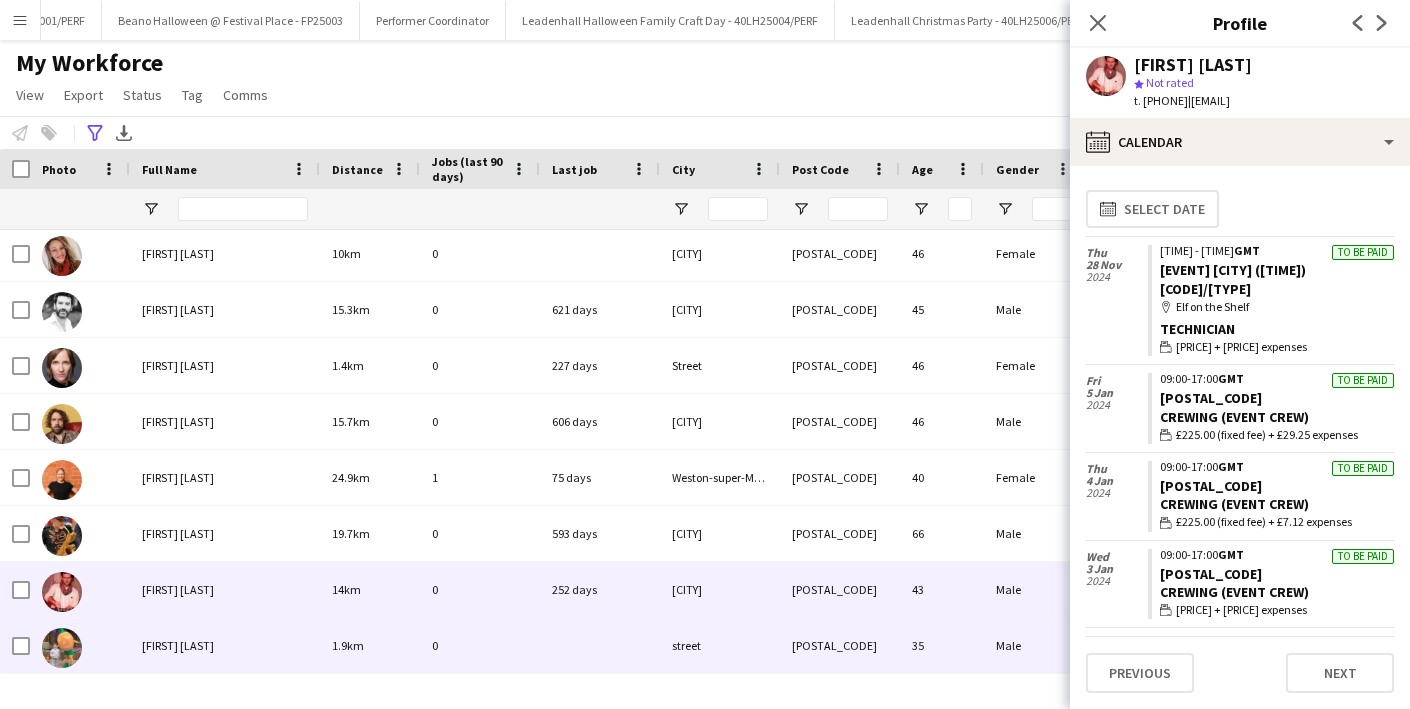 click on "[FIRST] [LAST]" at bounding box center [178, 645] 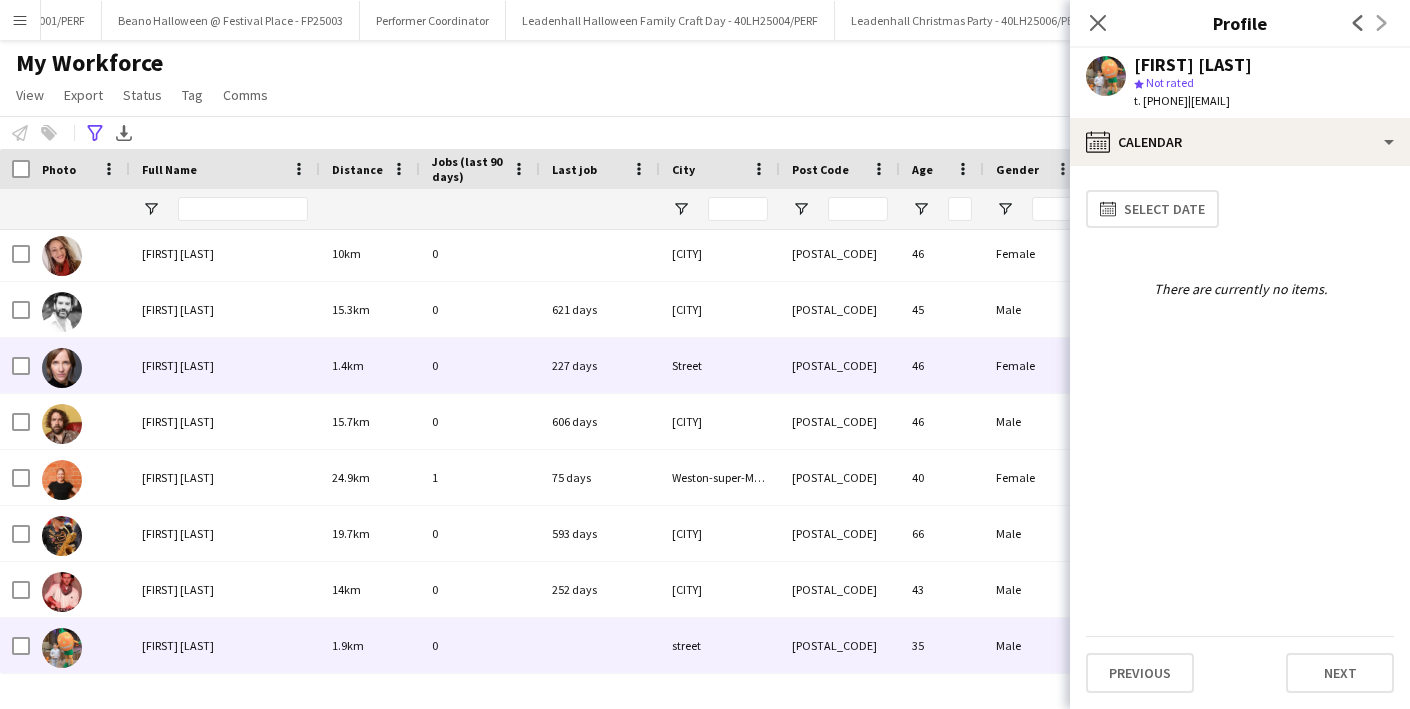 scroll, scrollTop: 357, scrollLeft: 0, axis: vertical 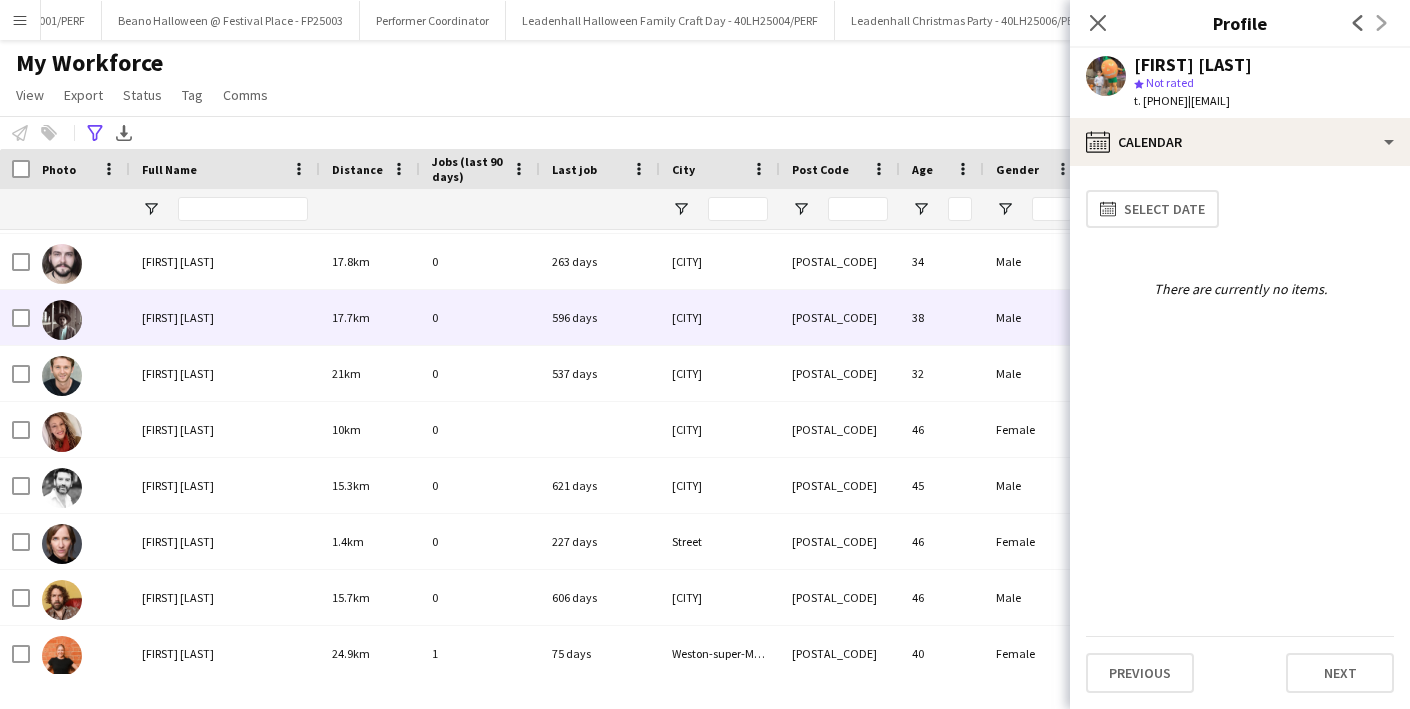 click on "[FIRST] [LAST]" at bounding box center [178, 317] 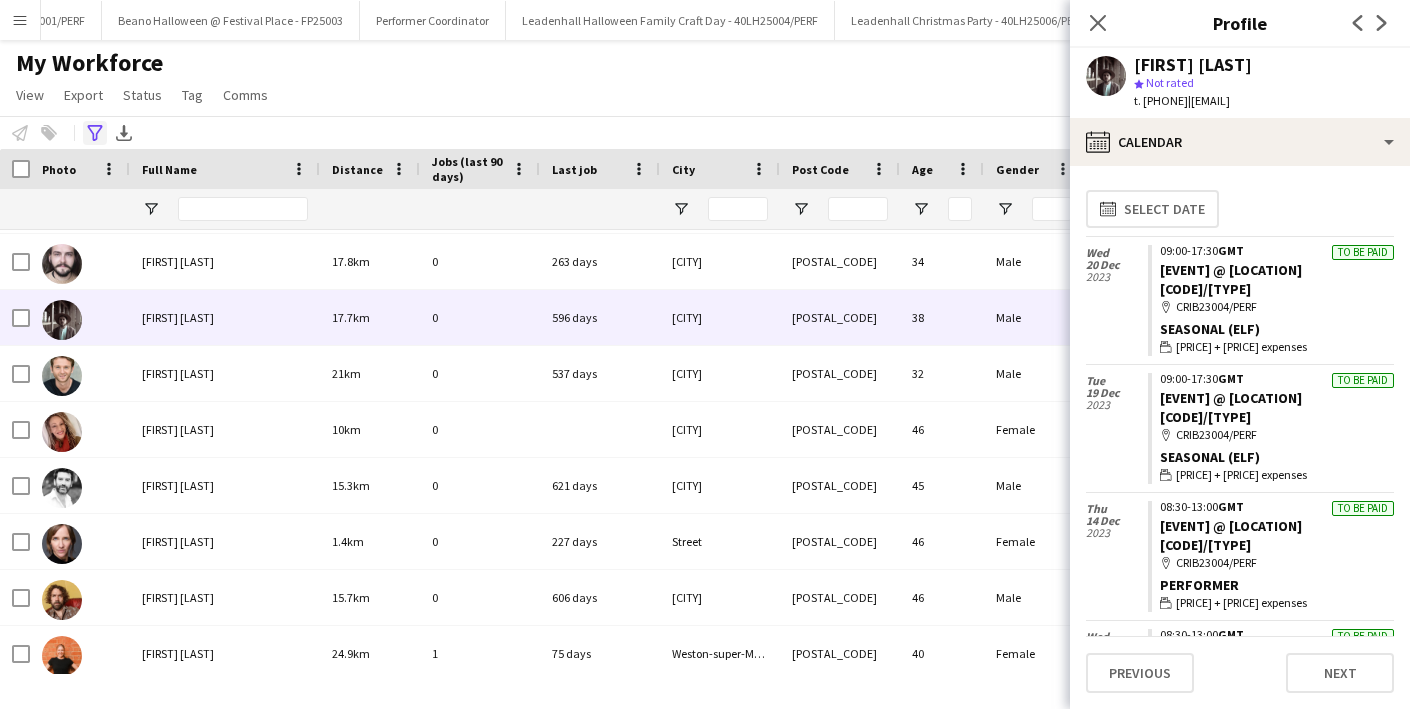 click on "Advanced filters" 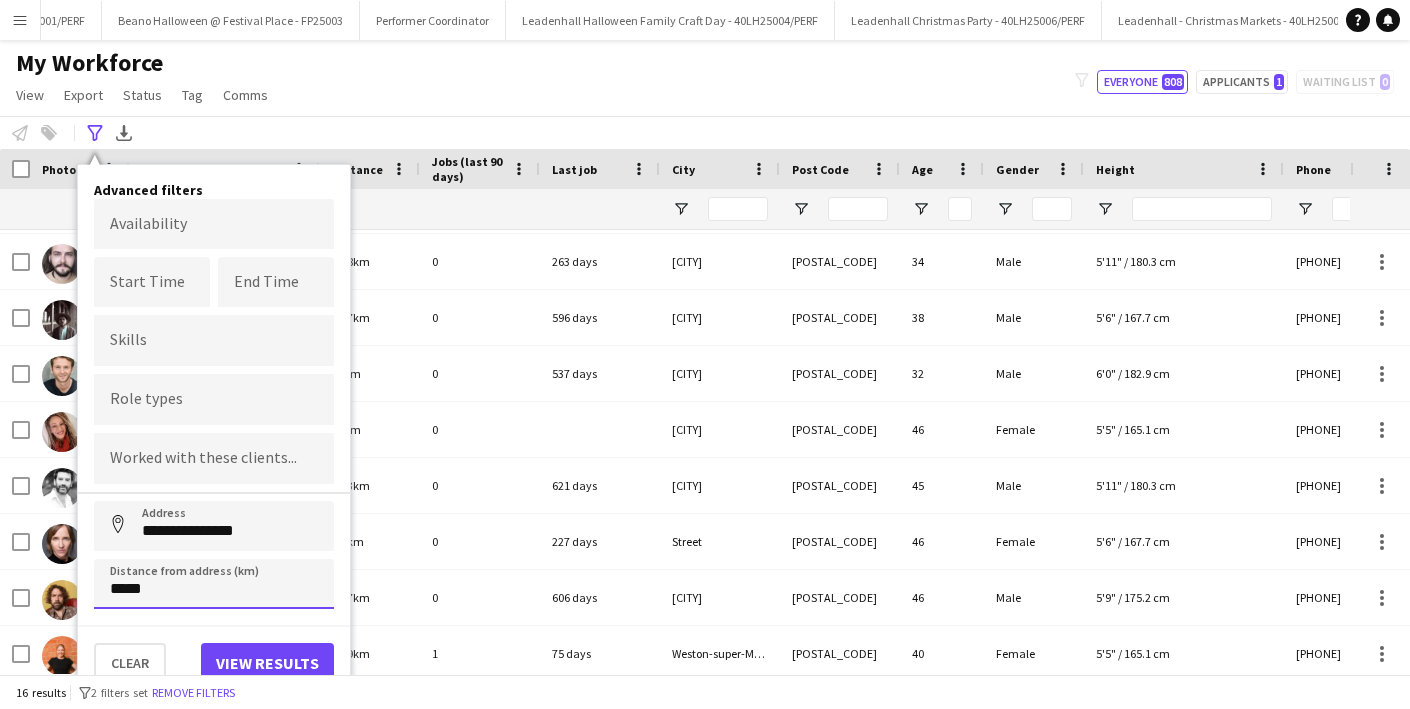 click on "*****" at bounding box center (214, 584) 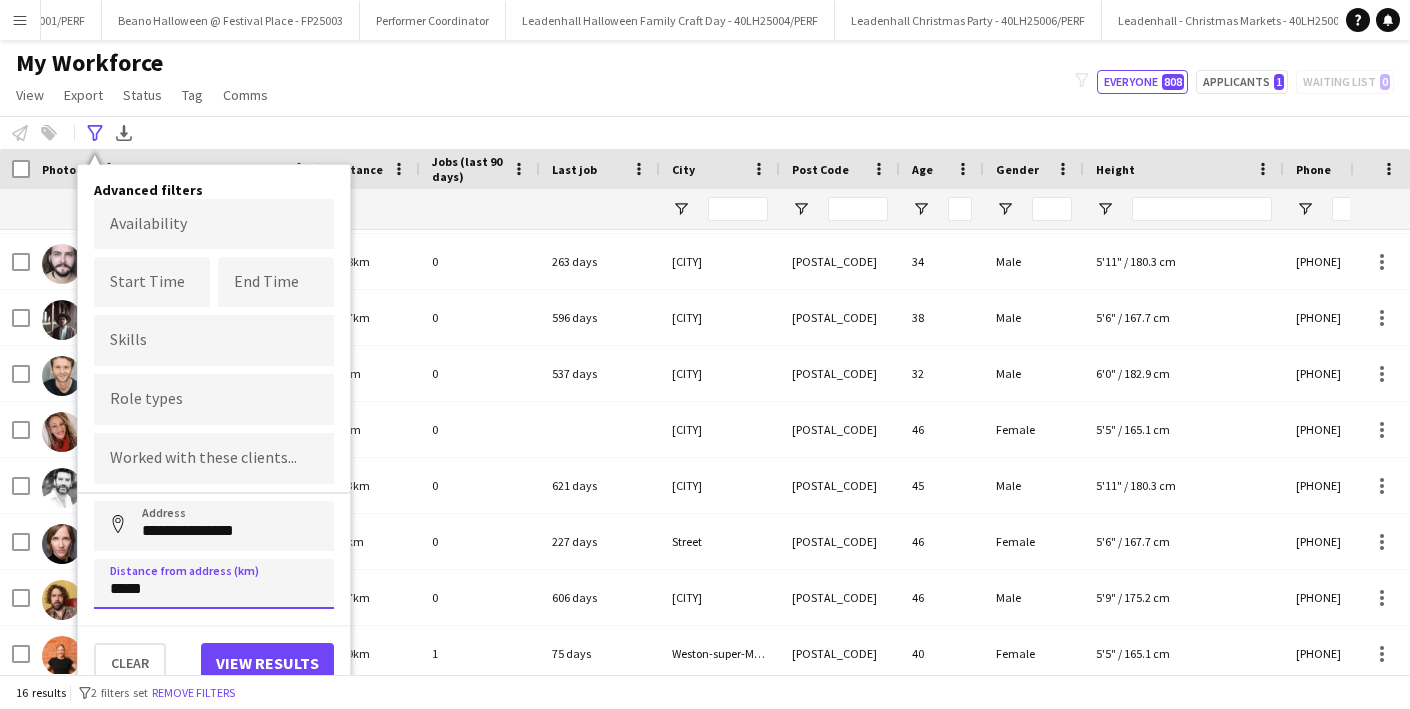 drag, startPoint x: 102, startPoint y: 588, endPoint x: 83, endPoint y: 587, distance: 19.026299 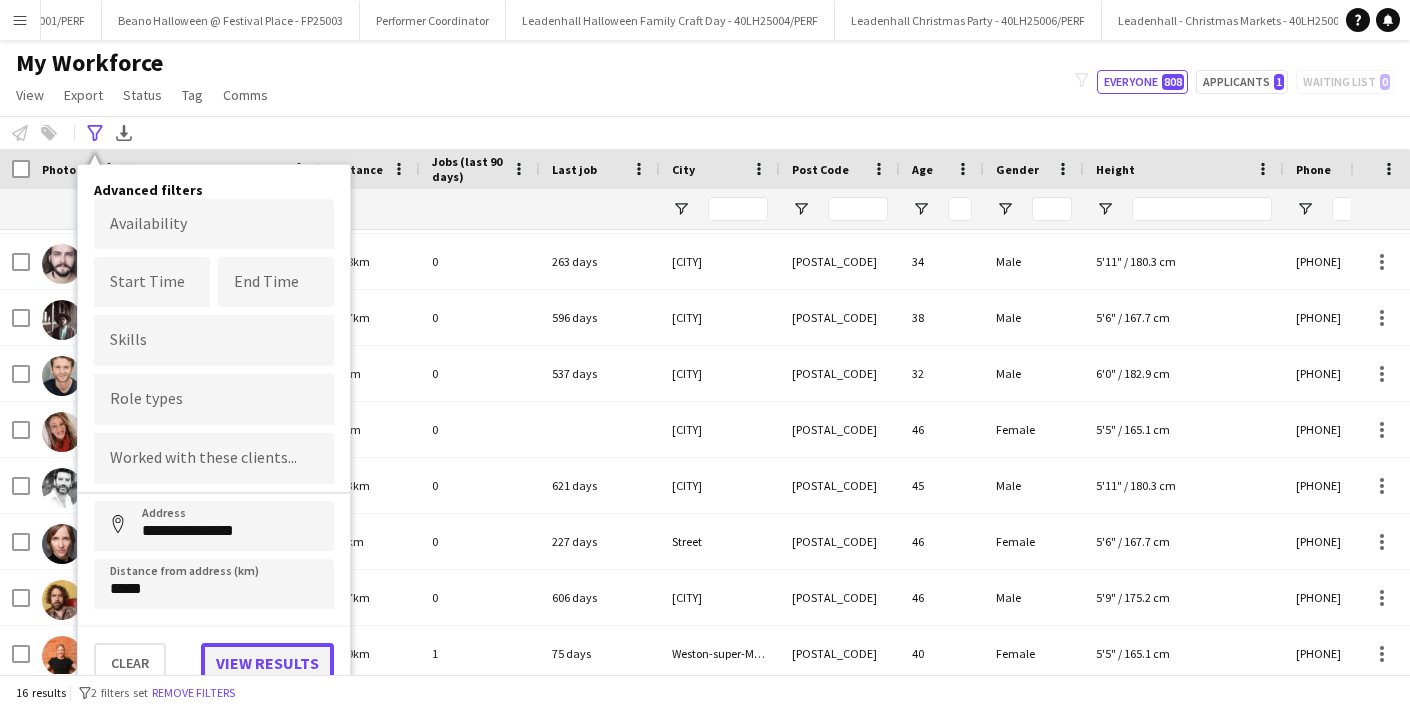 click on "View results" at bounding box center [267, 663] 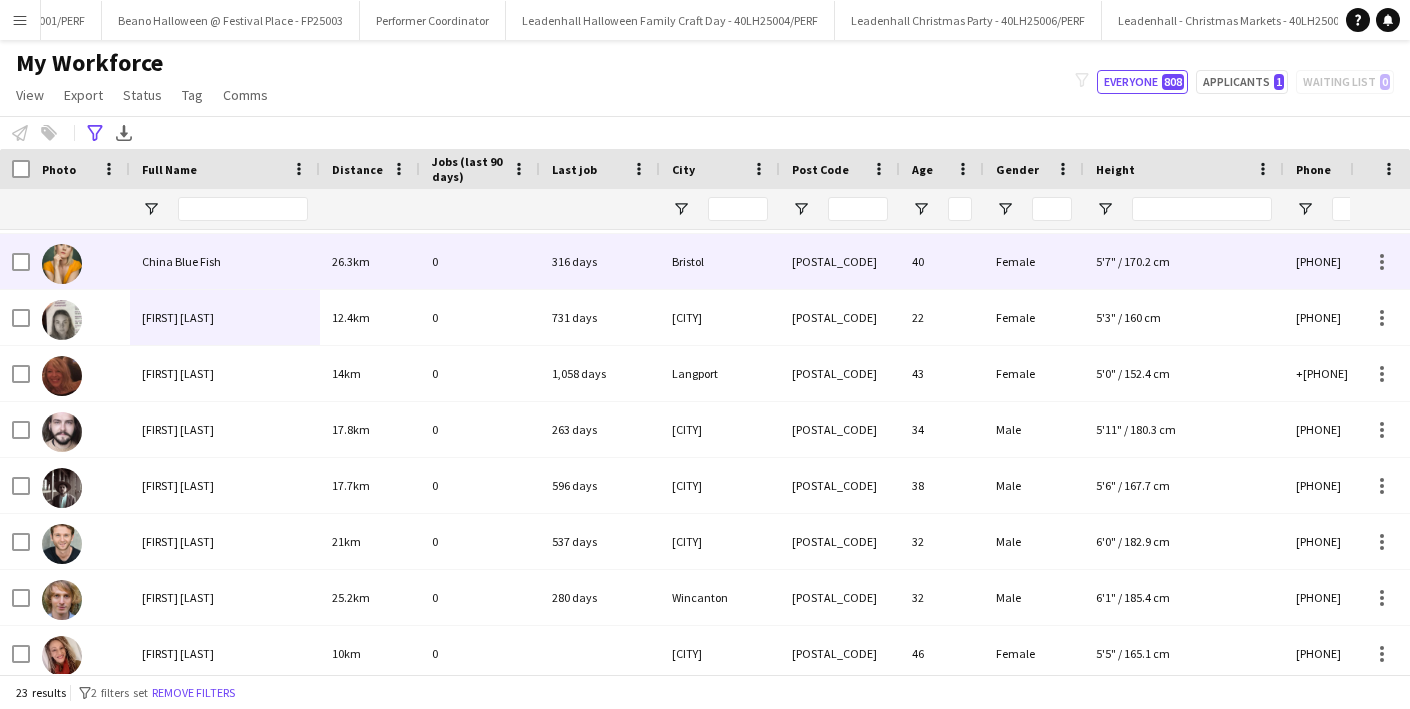 scroll, scrollTop: 0, scrollLeft: 0, axis: both 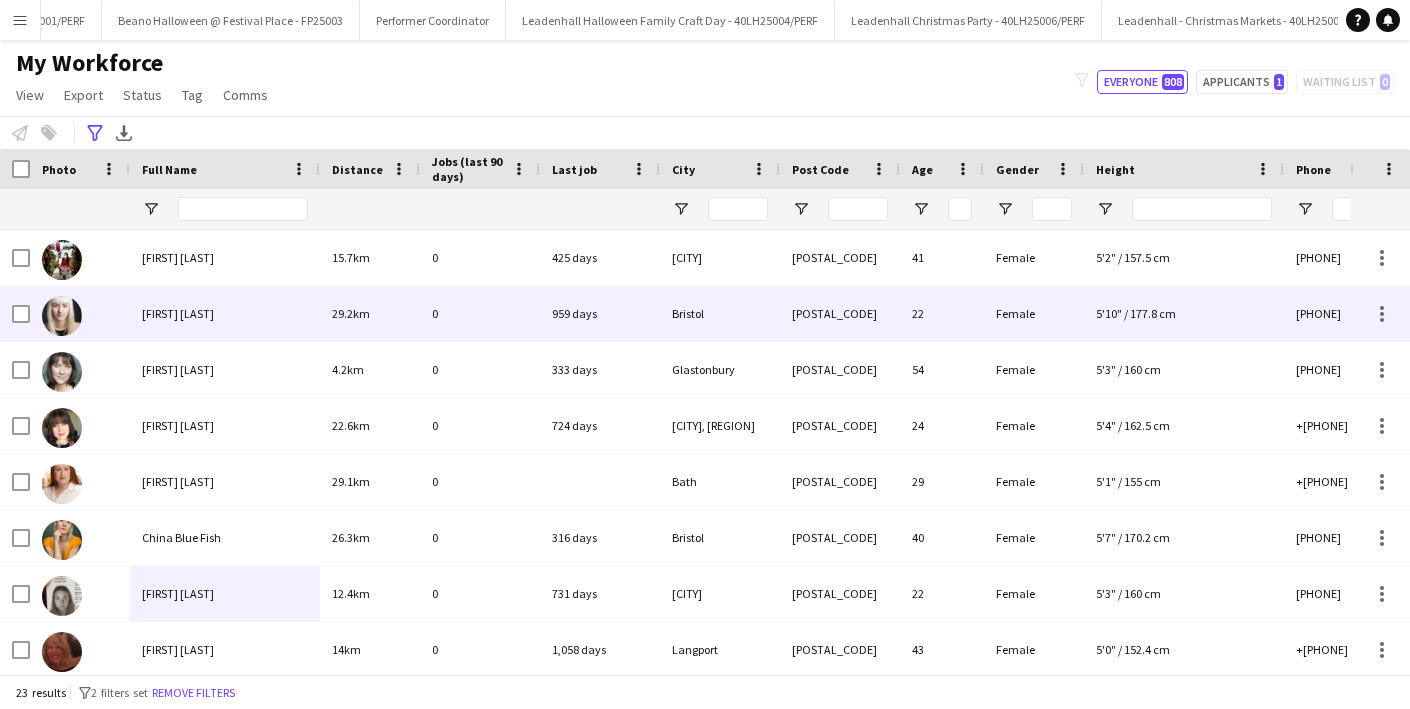 click on "[FIRST] [LAST]" at bounding box center (178, 313) 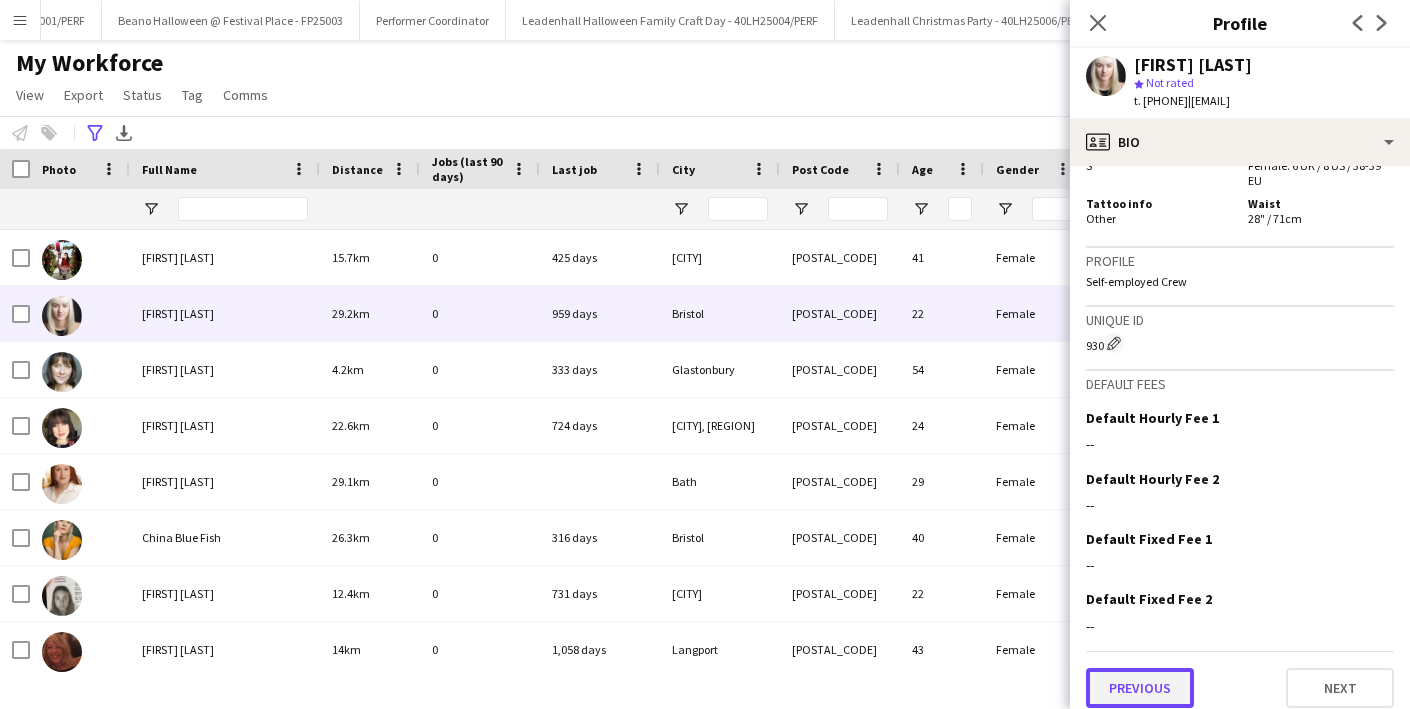 click on "Previous" 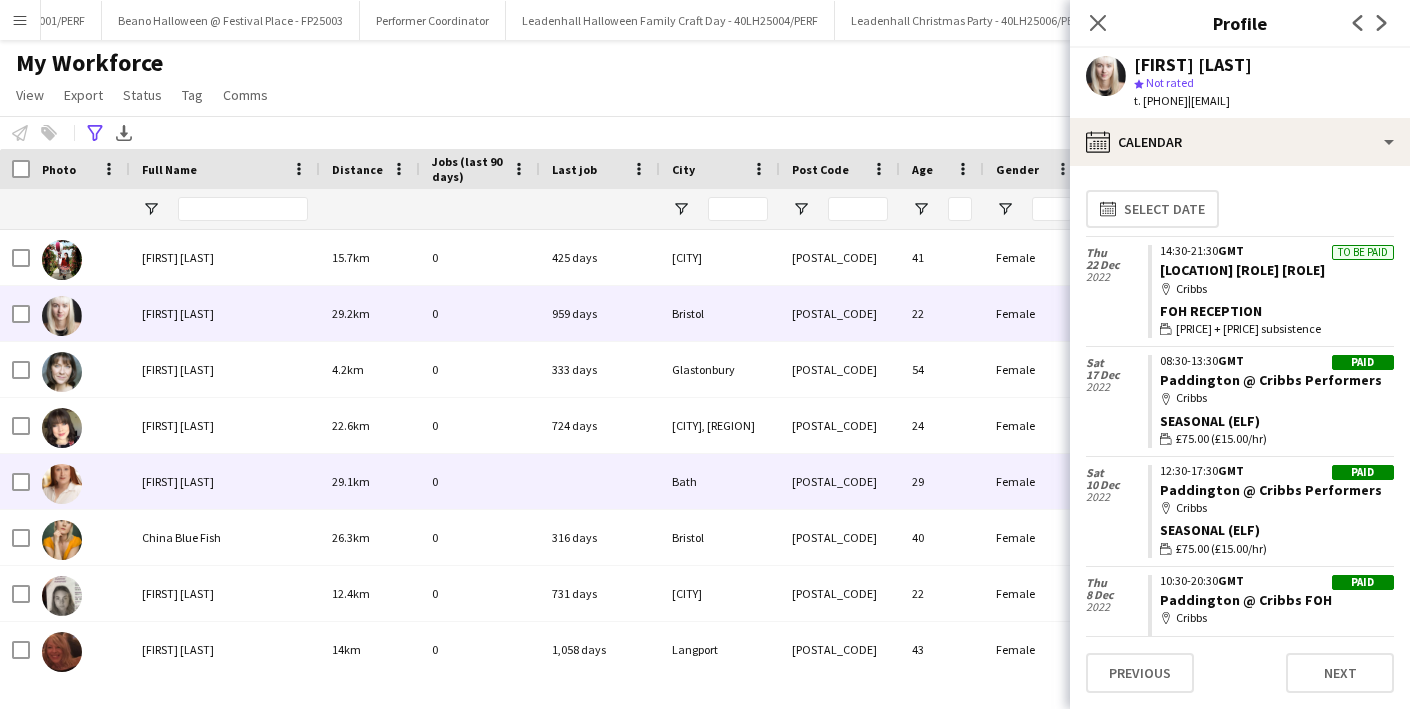 click on "[FIRST] [LAST]" at bounding box center (225, 481) 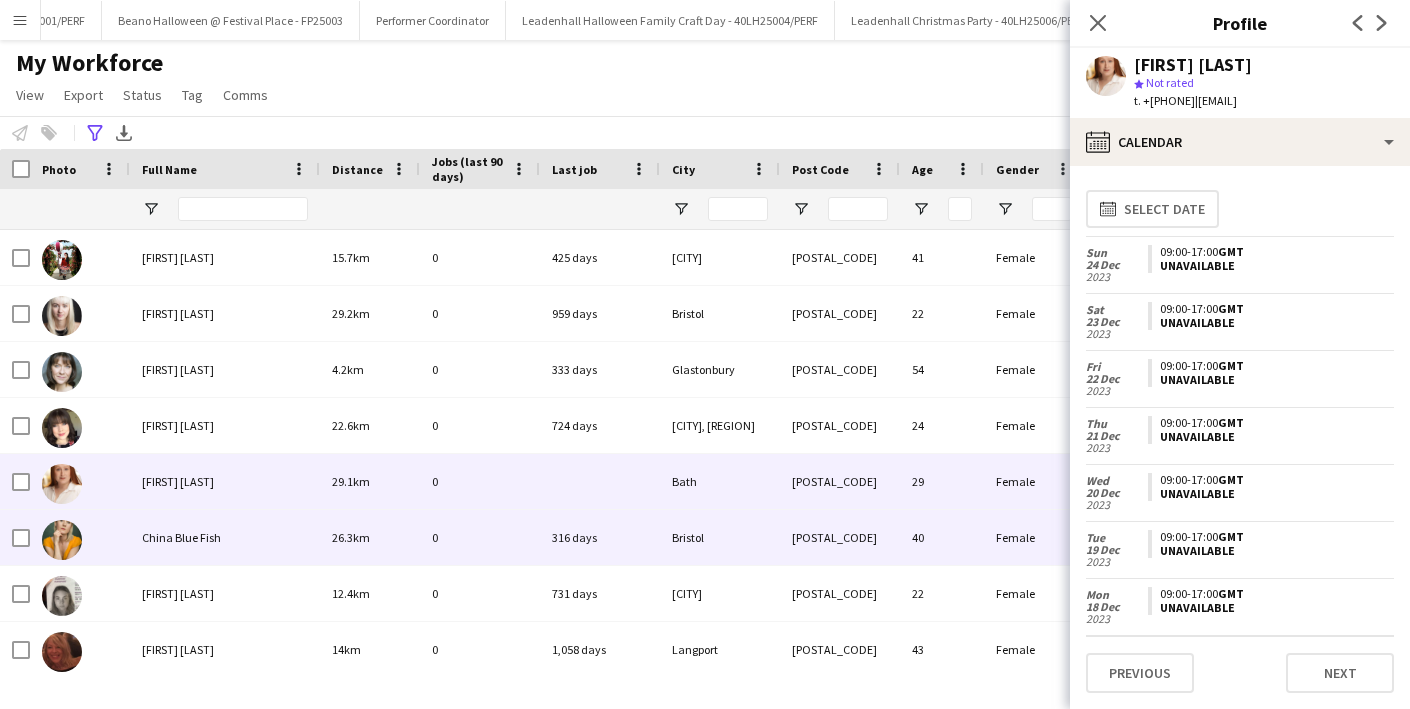 click on "China Blue Fish" at bounding box center (181, 537) 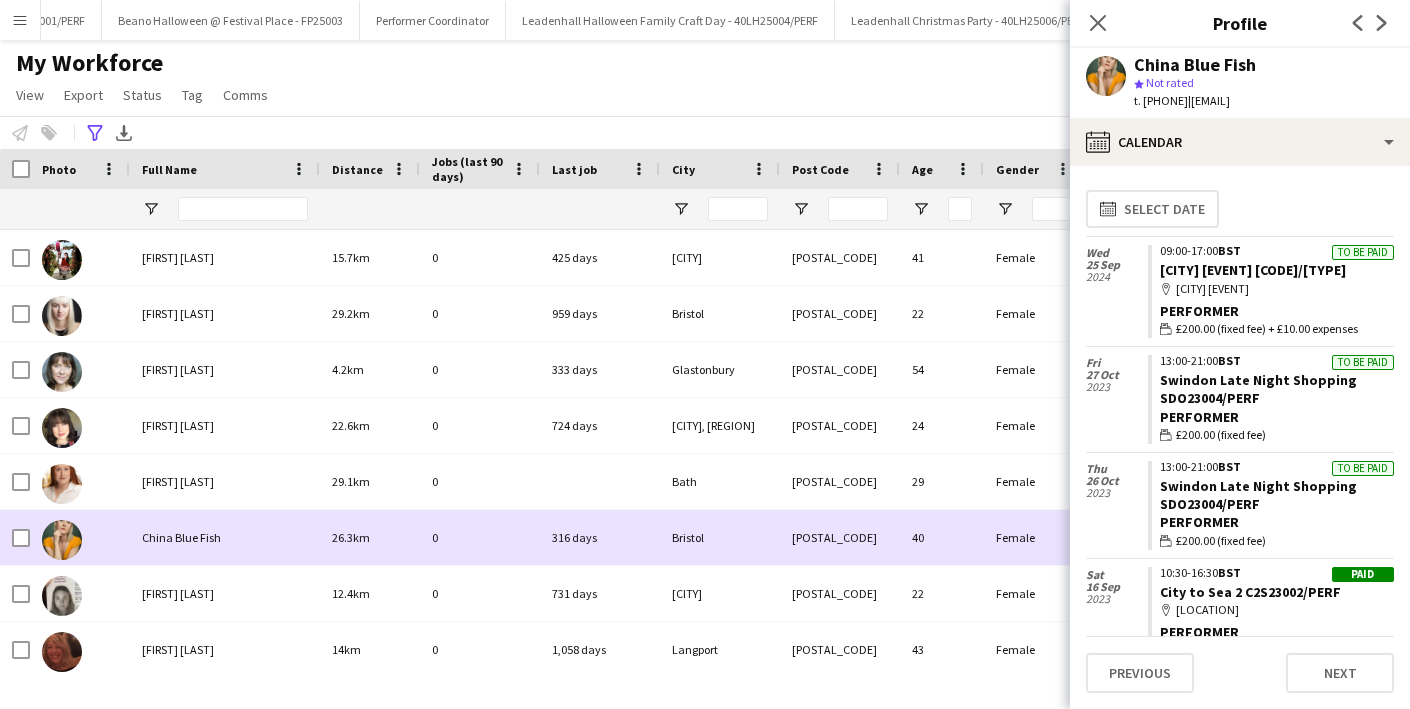 scroll, scrollTop: 95, scrollLeft: 0, axis: vertical 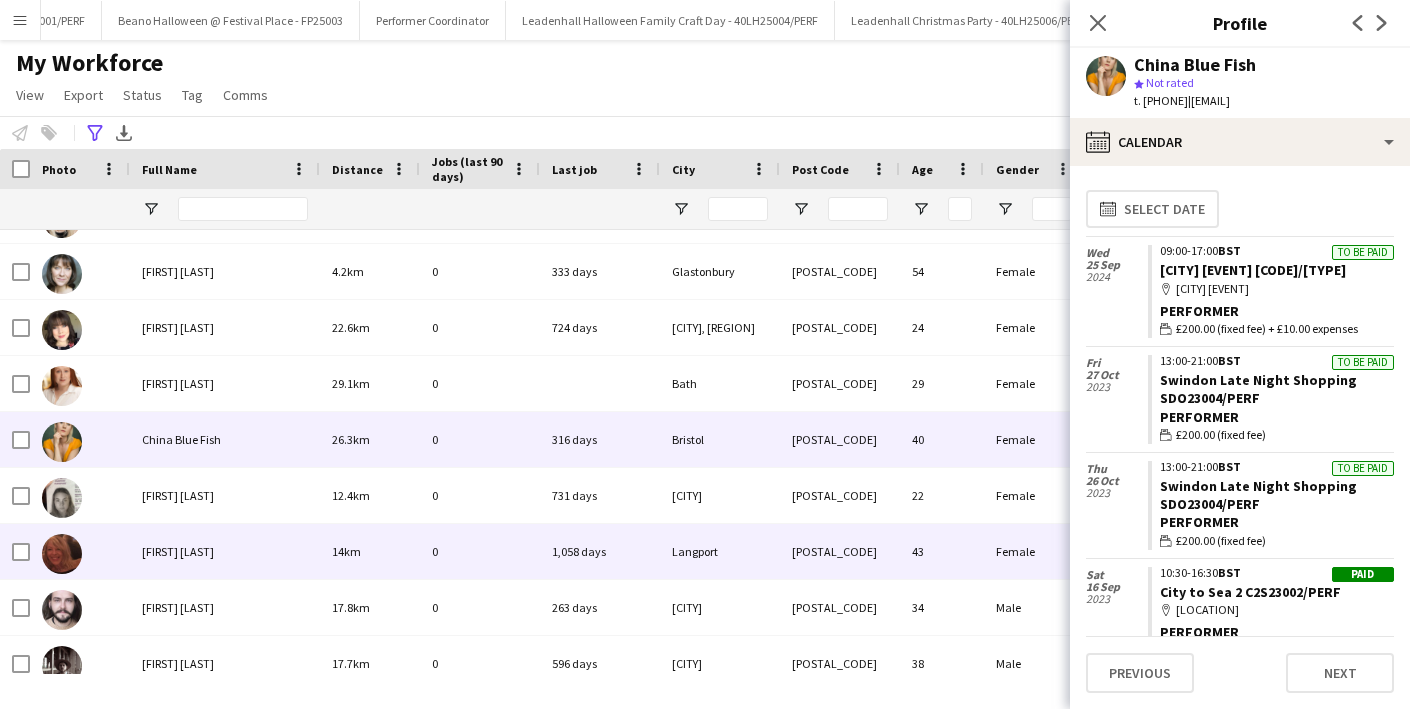 click on "[FIRST] [LAST]" at bounding box center (225, 551) 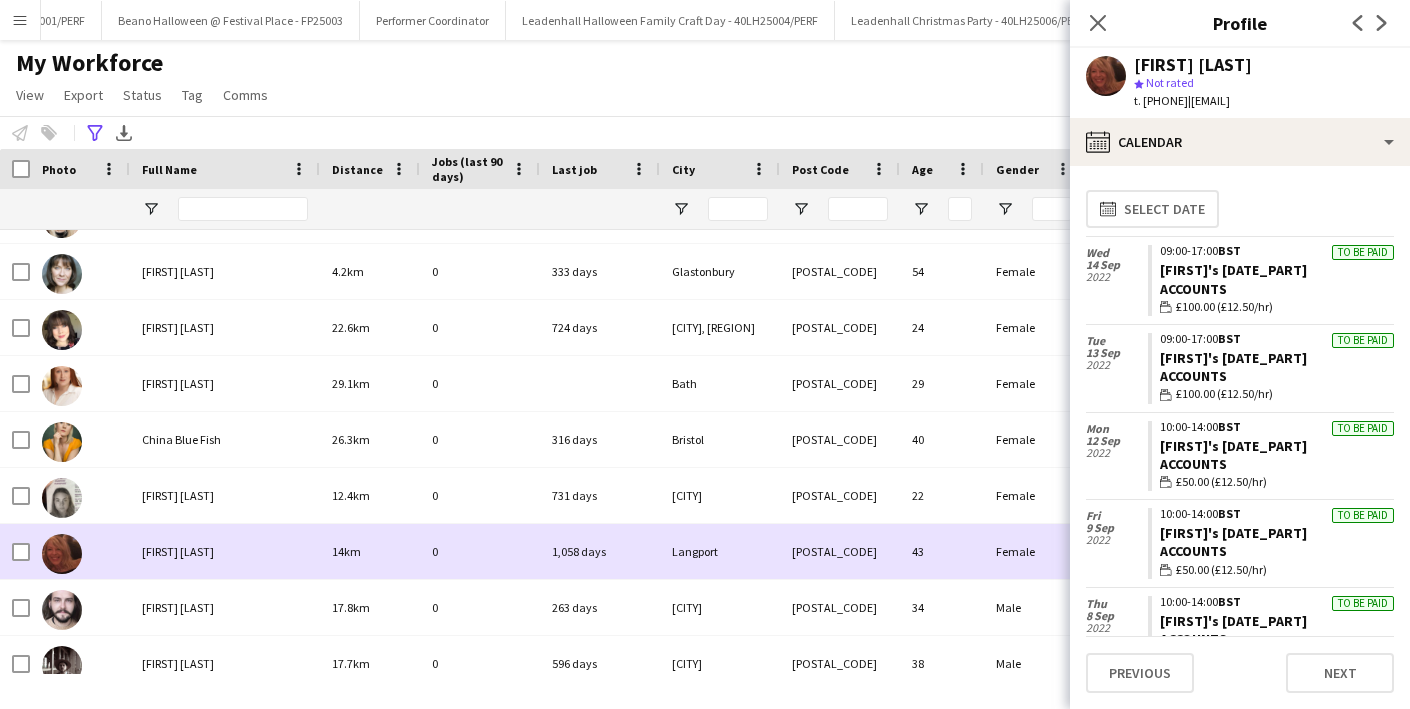 scroll, scrollTop: 273, scrollLeft: 0, axis: vertical 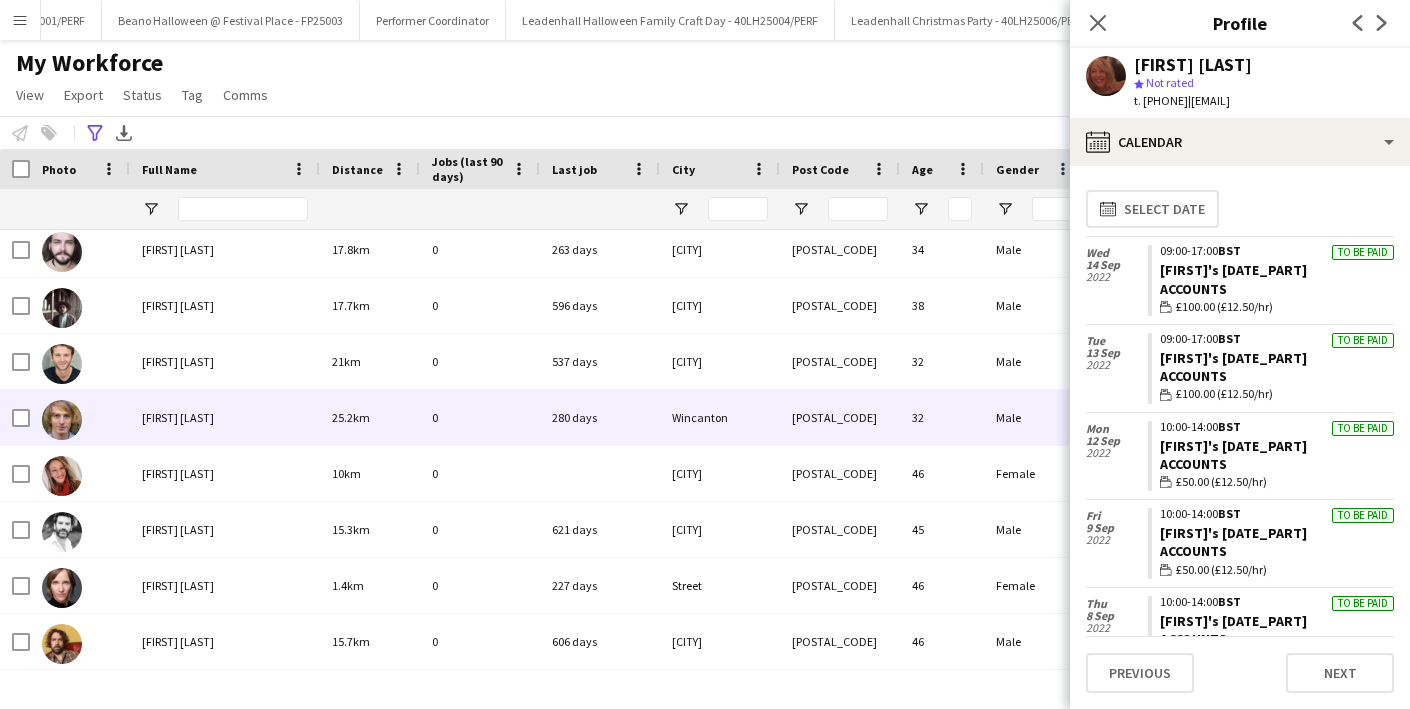 click on "[FIRST] [LAST]" at bounding box center (225, 417) 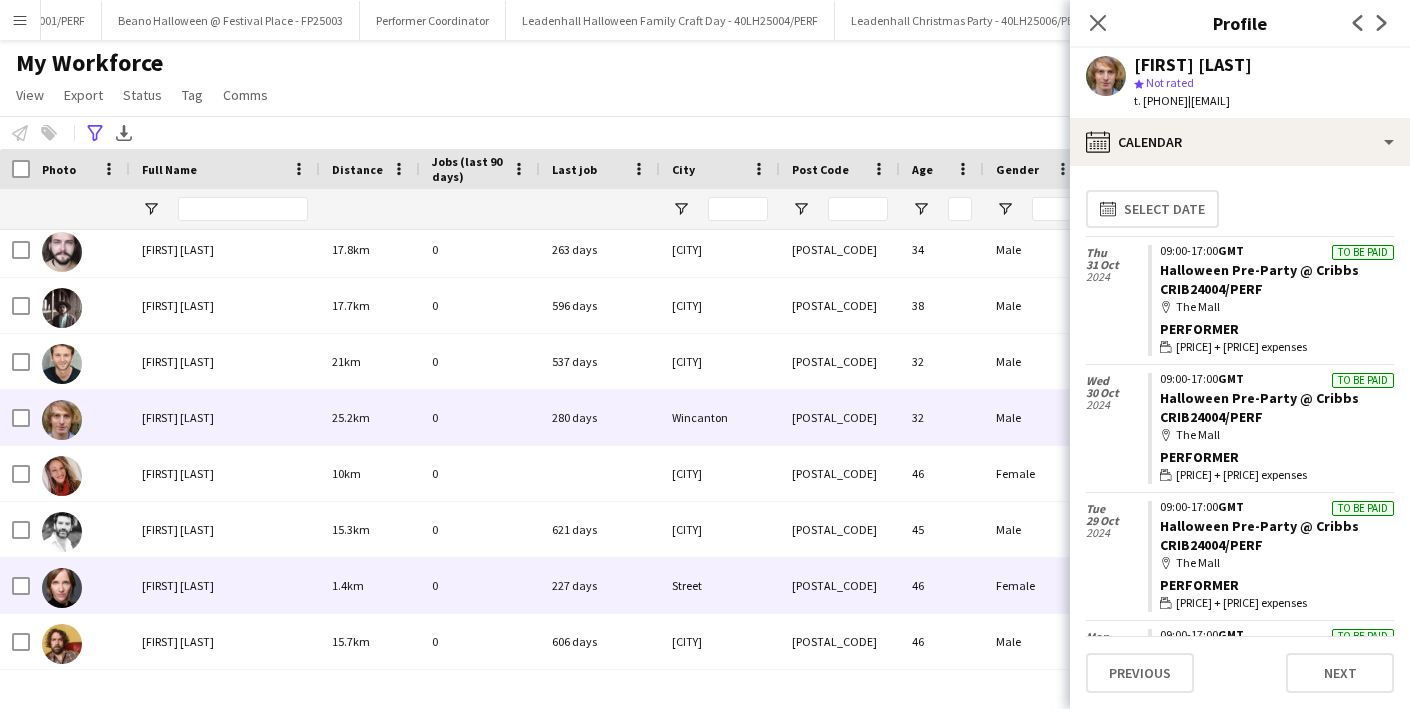 scroll, scrollTop: 574, scrollLeft: 0, axis: vertical 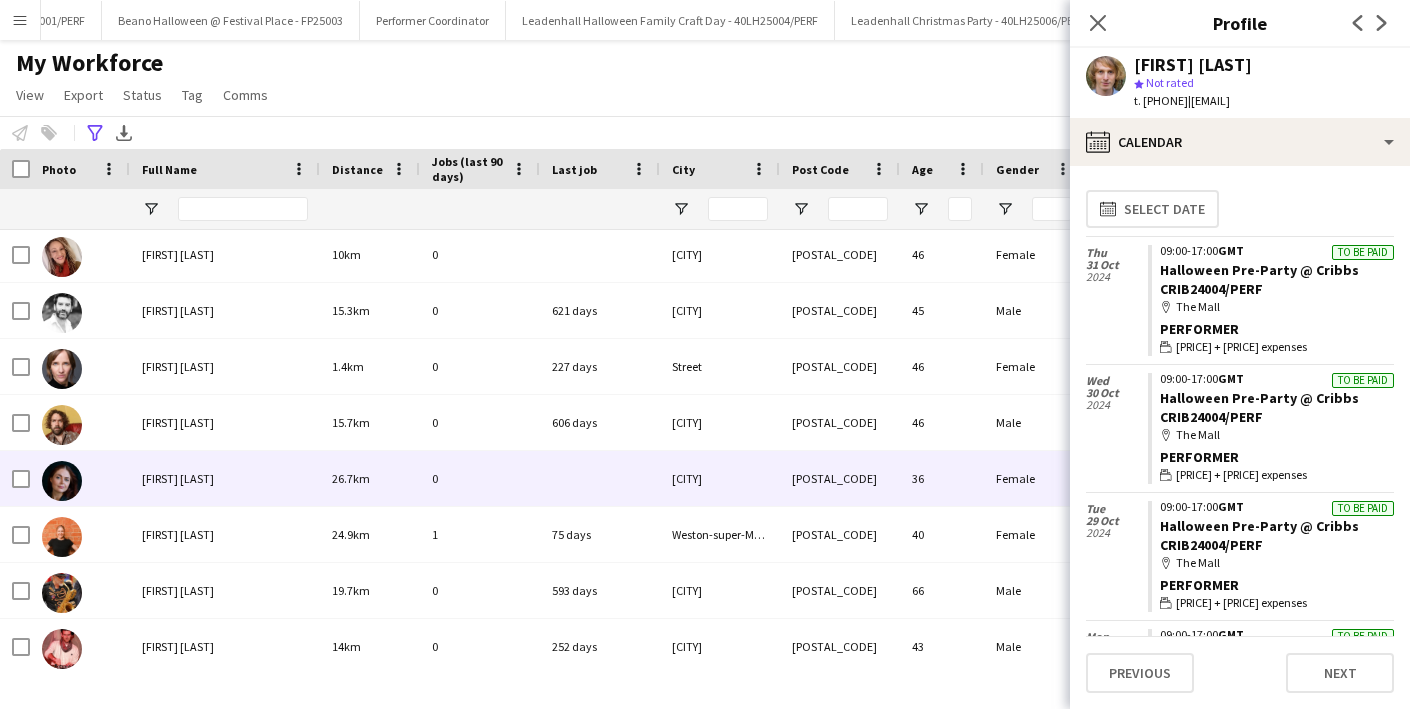click on "[FIRST] [LAST]" at bounding box center [178, 478] 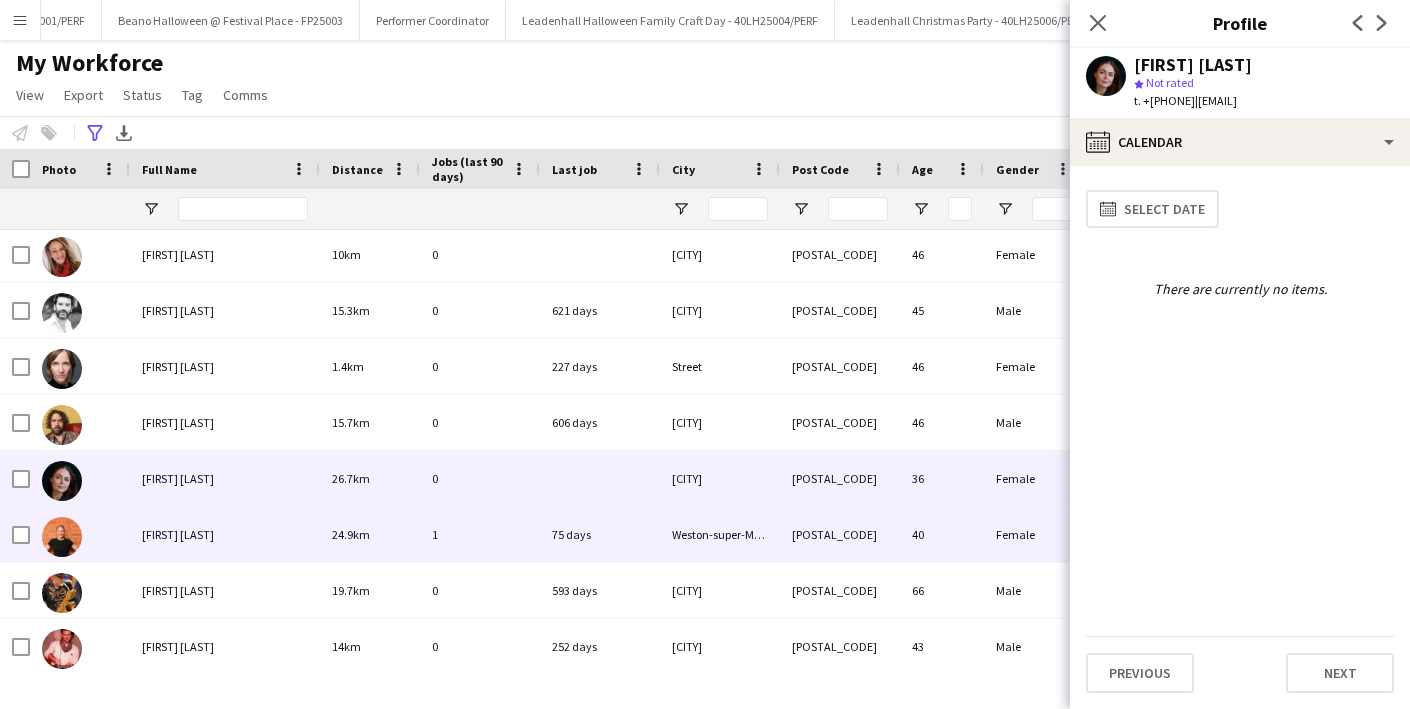 click on "[FIRST] [LAST]" at bounding box center (178, 534) 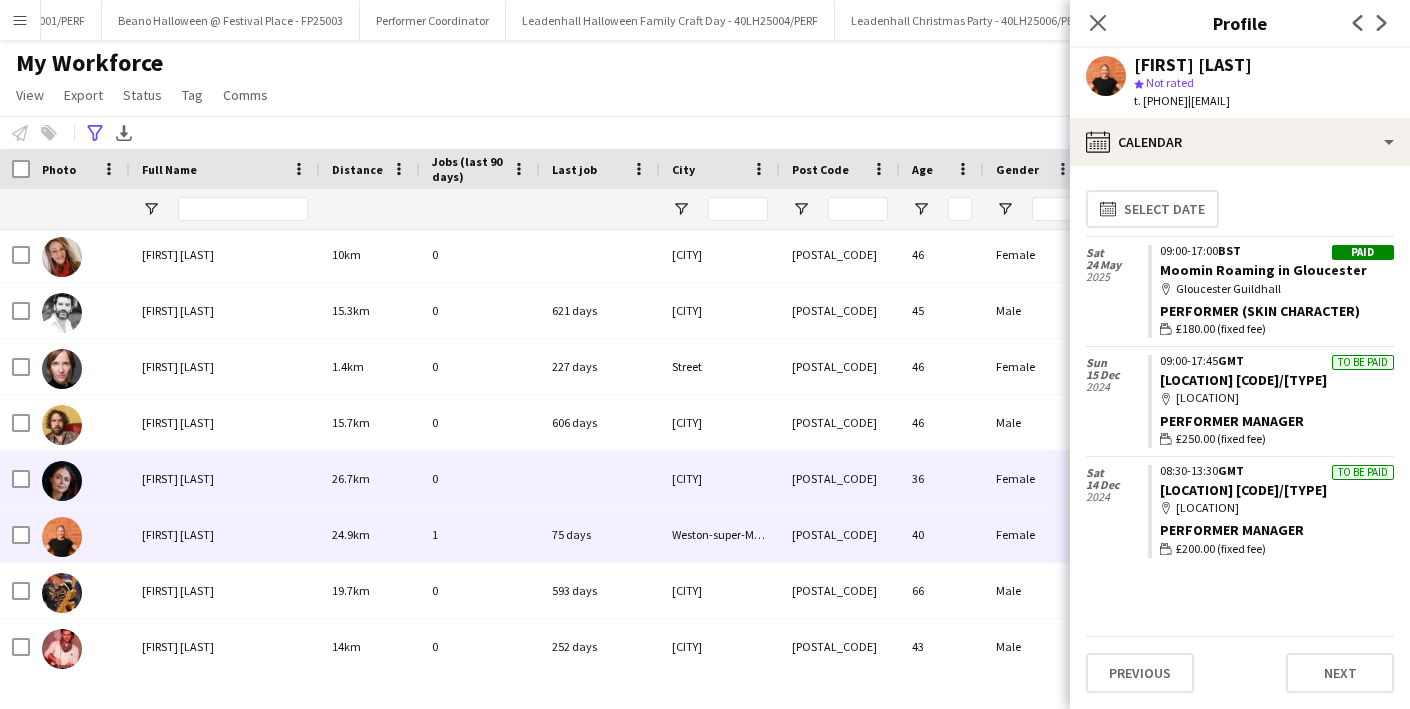 click on "[FIRST] [LAST]" at bounding box center [178, 478] 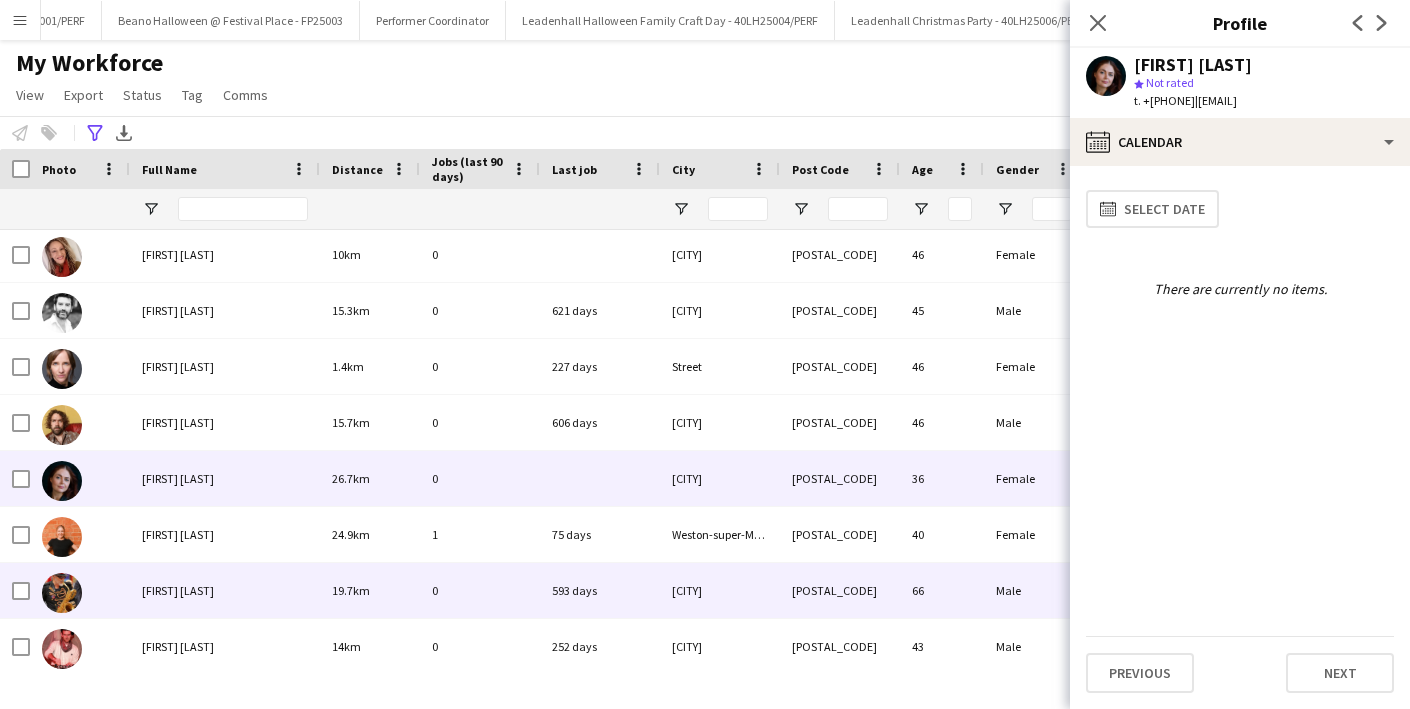 scroll, scrollTop: 833, scrollLeft: 0, axis: vertical 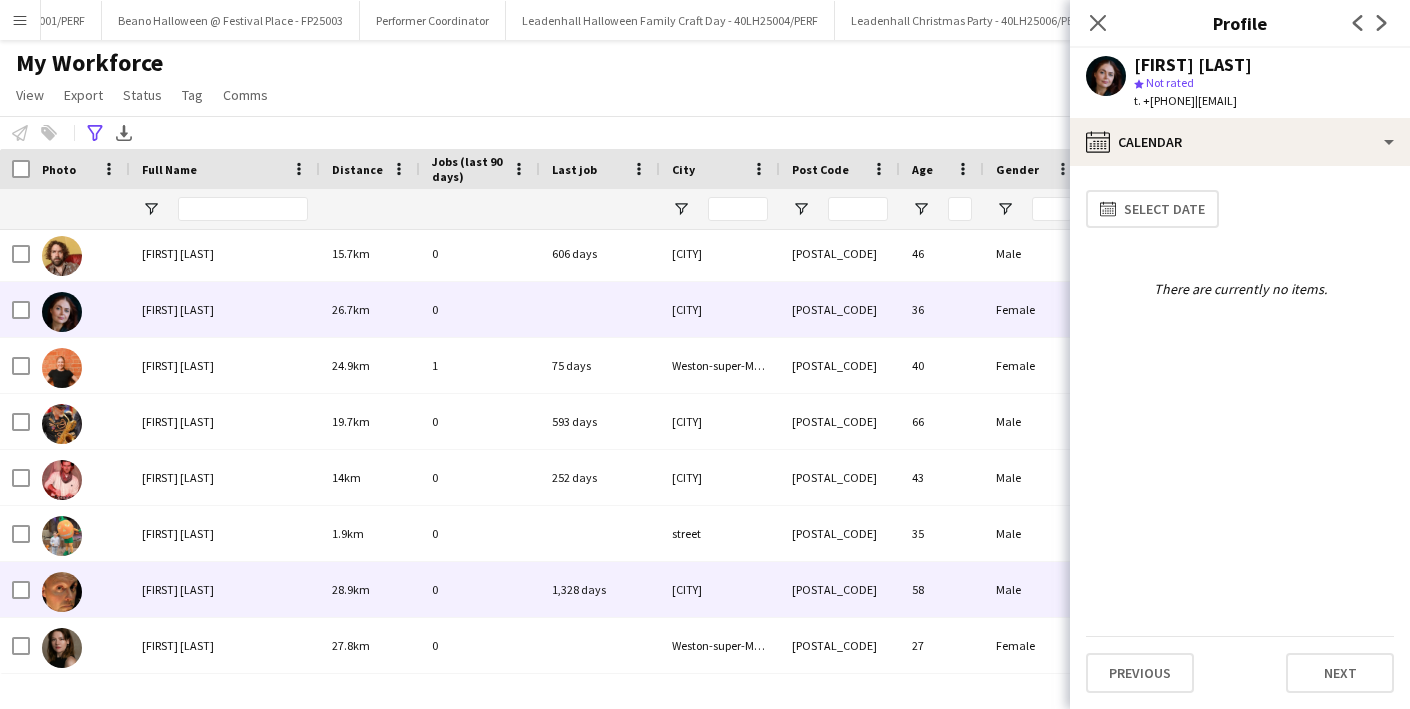 click on "[FIRST] [LAST]" at bounding box center (178, 589) 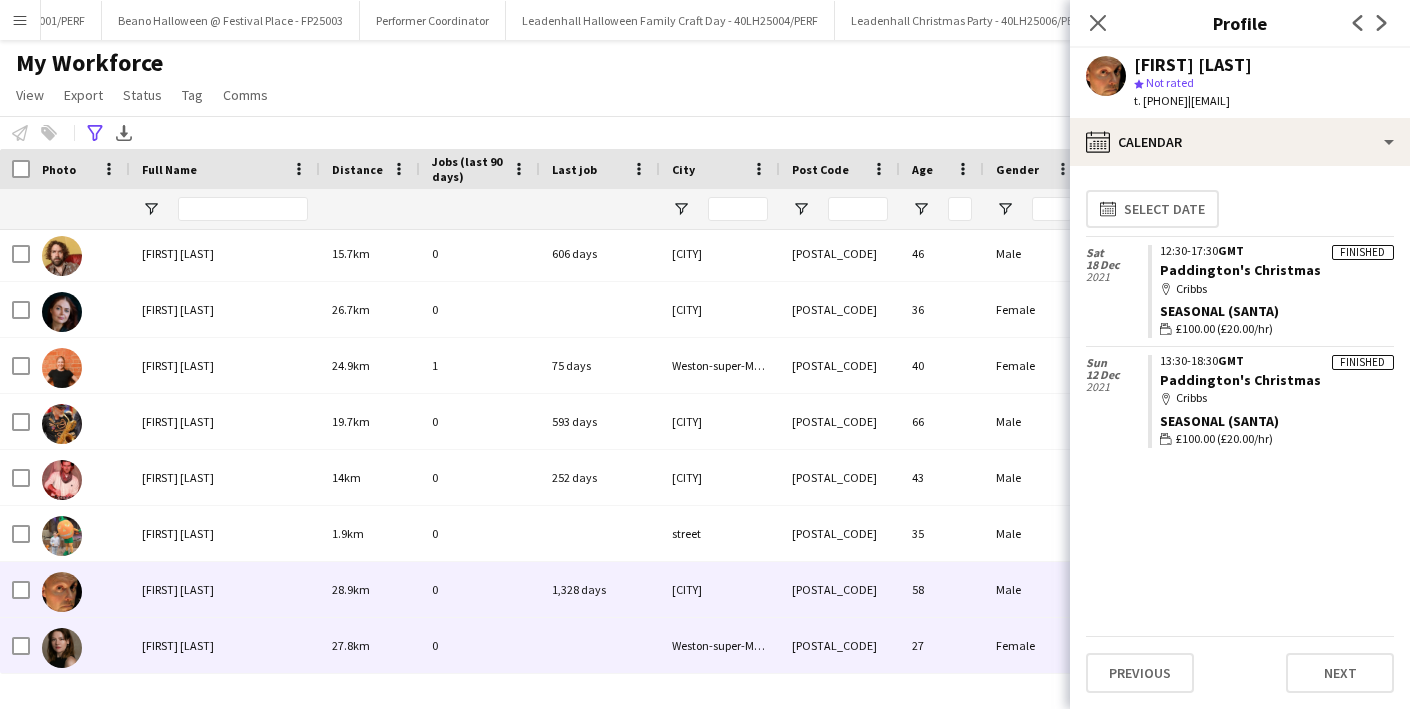 click on "[FIRST] [LAST]" at bounding box center [178, 645] 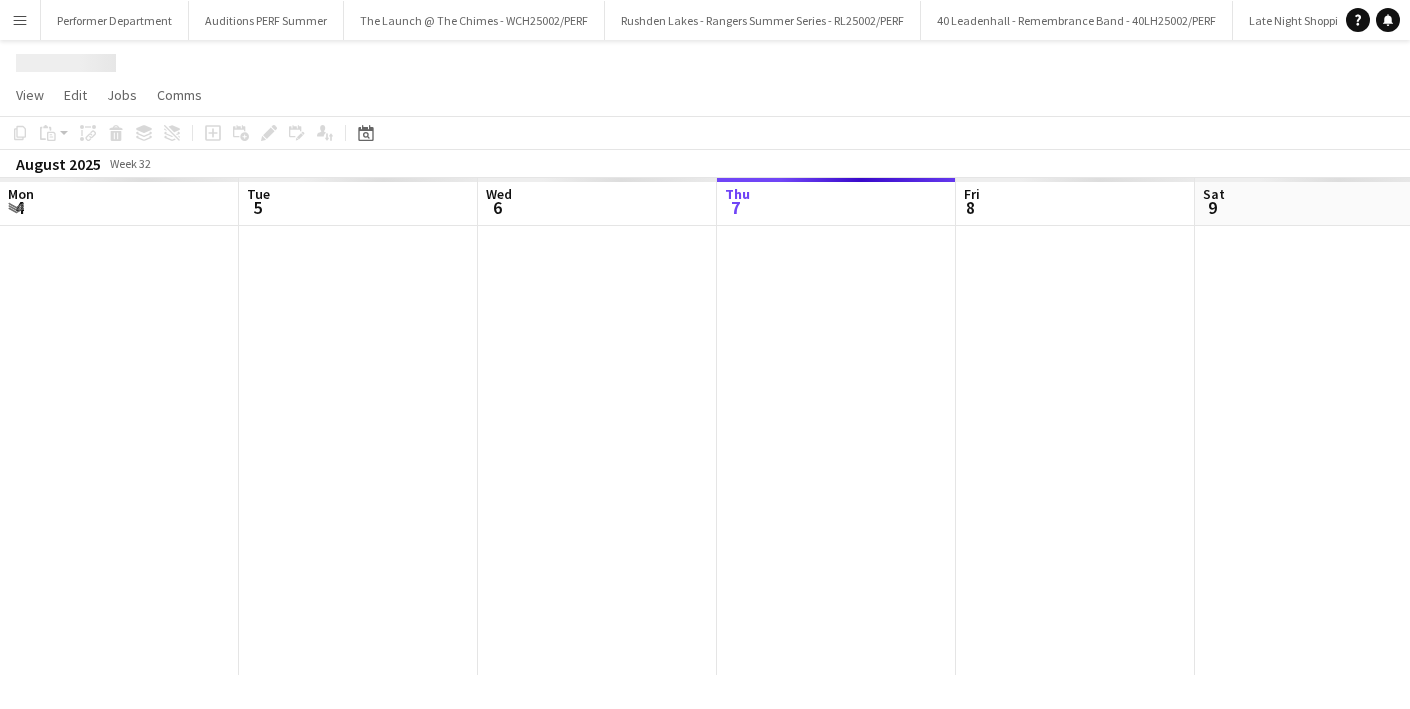 scroll, scrollTop: 0, scrollLeft: 0, axis: both 